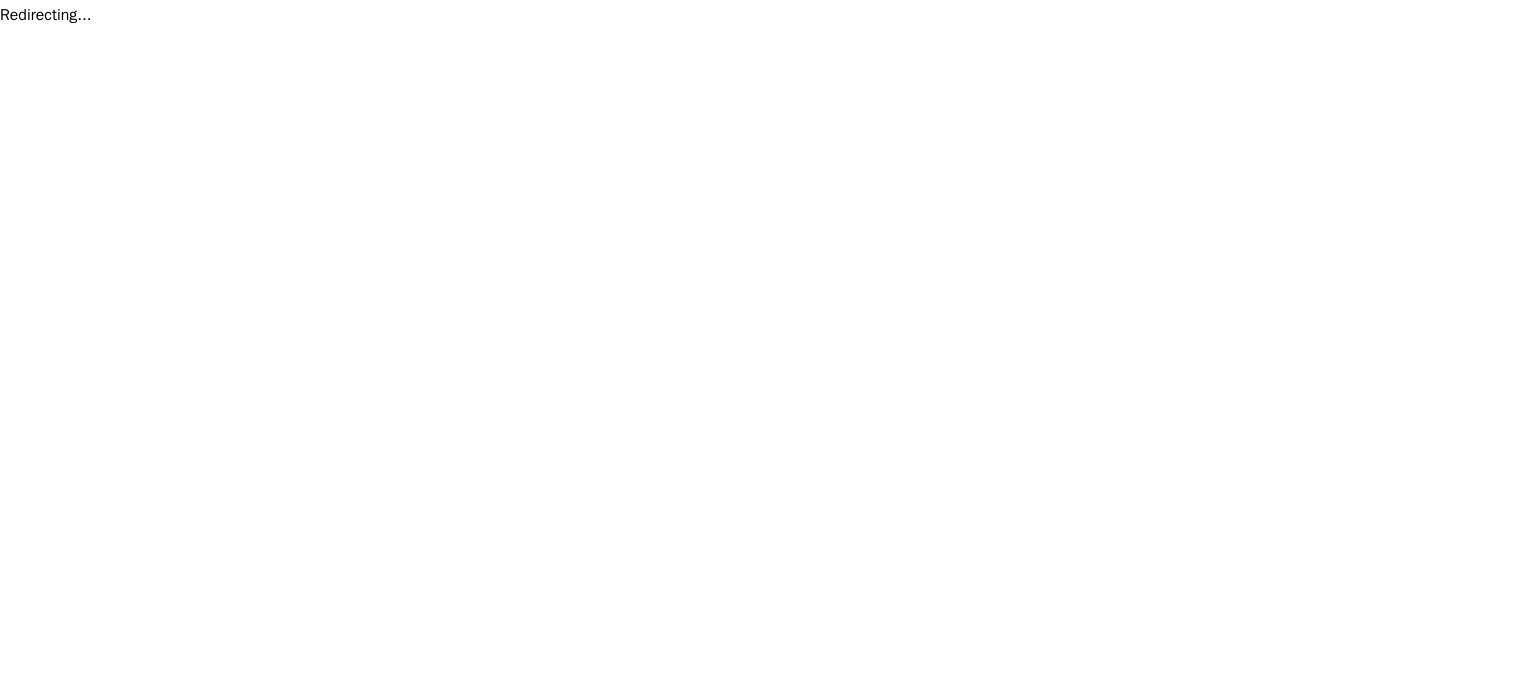 scroll, scrollTop: 0, scrollLeft: 0, axis: both 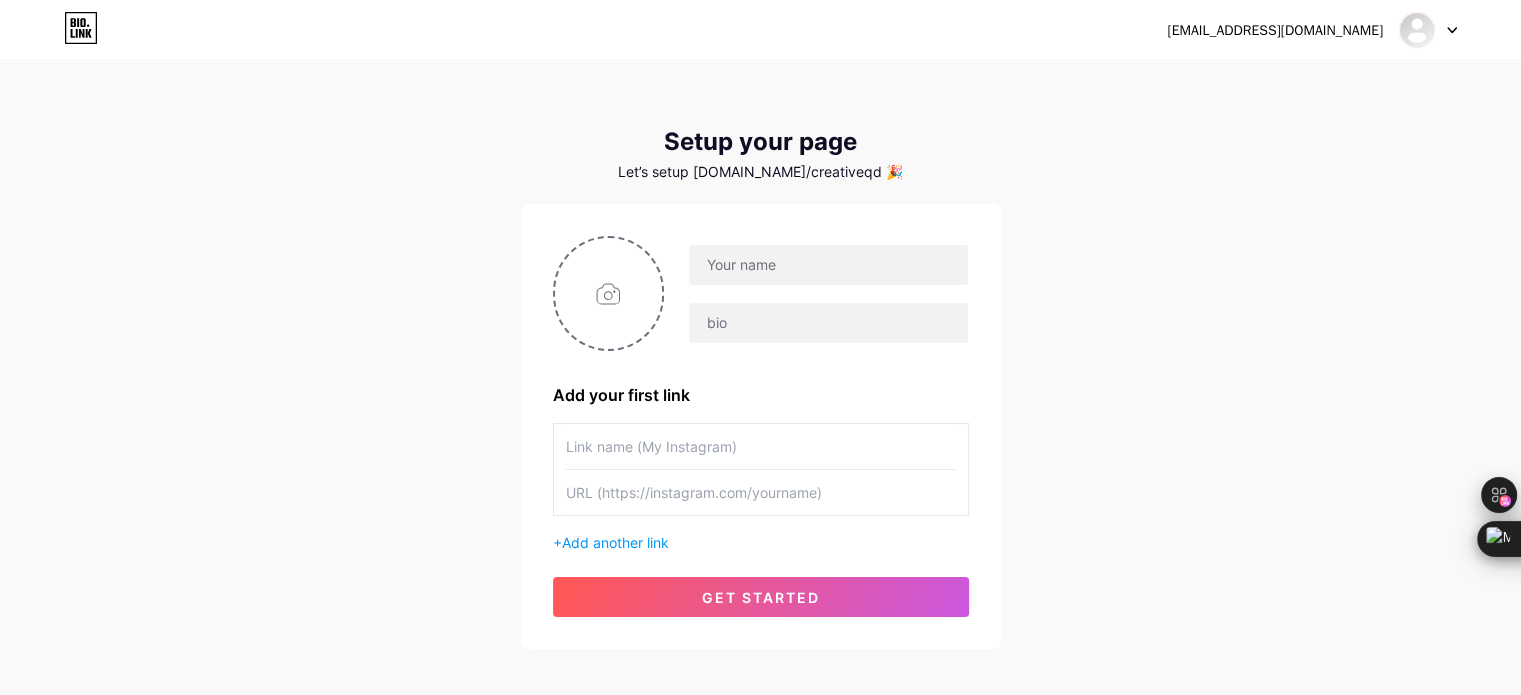 click on "[EMAIL_ADDRESS][DOMAIN_NAME]           Dashboard     Logout" at bounding box center (760, 30) 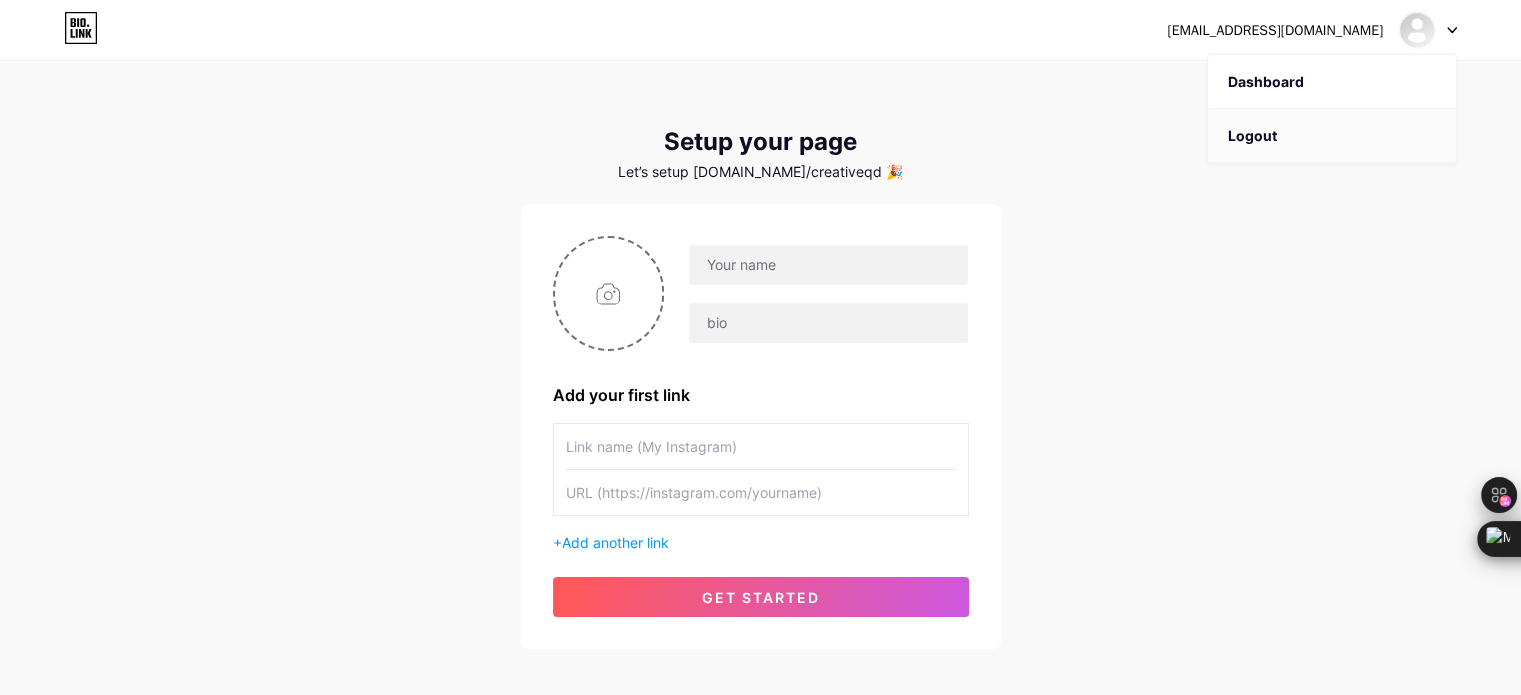 click on "Logout" at bounding box center (1332, 136) 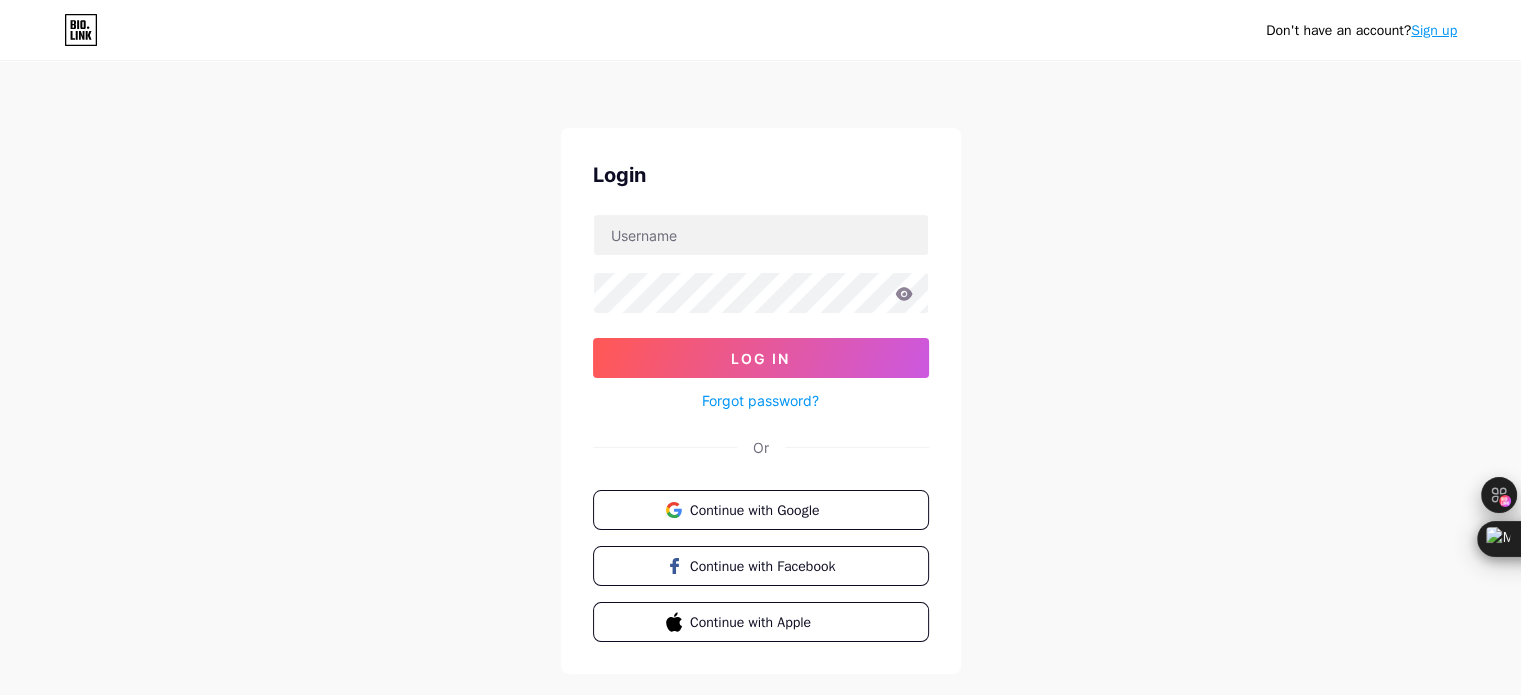 click on "Don't have an account?  Sign up   Login                   Log In
Forgot password?
Or       Continue with Google     Continue with Facebook
Continue with Apple" at bounding box center (760, 369) 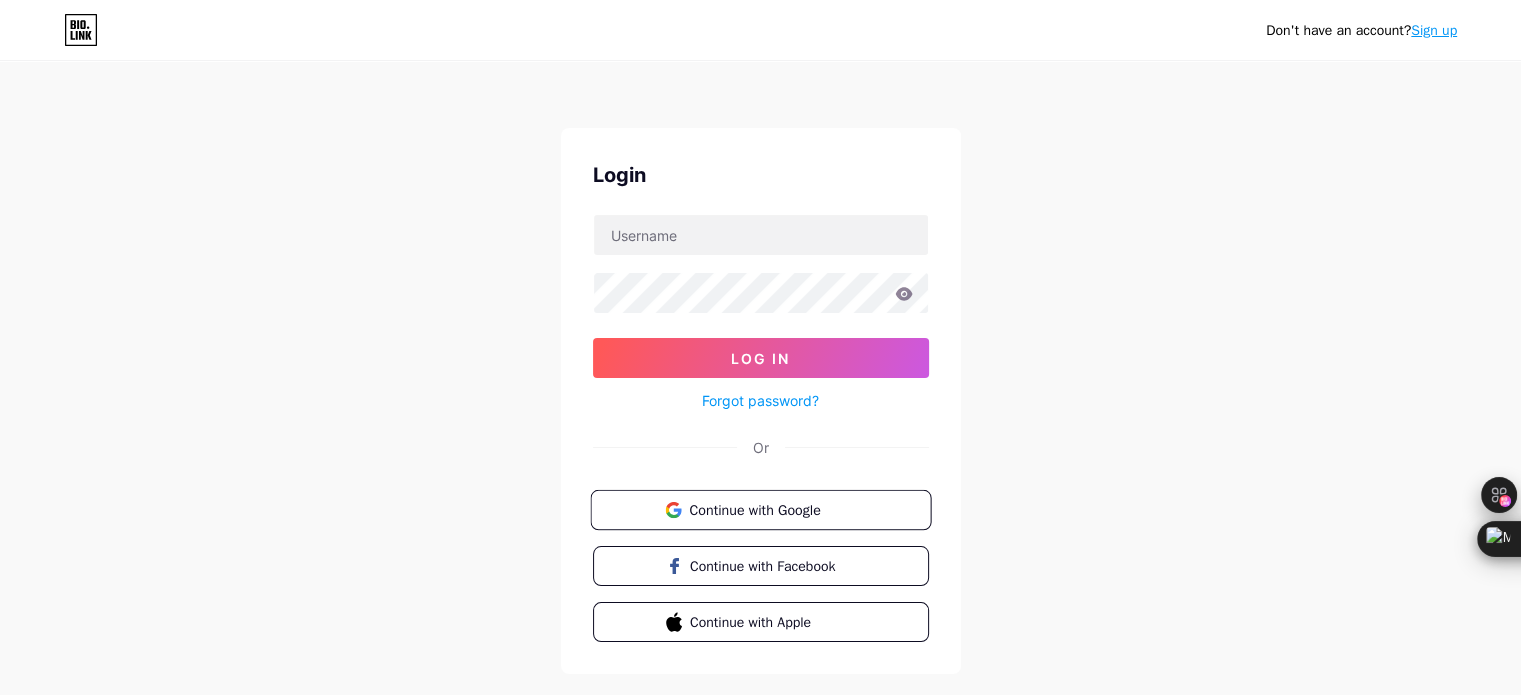 click on "Continue with Google" at bounding box center [760, 510] 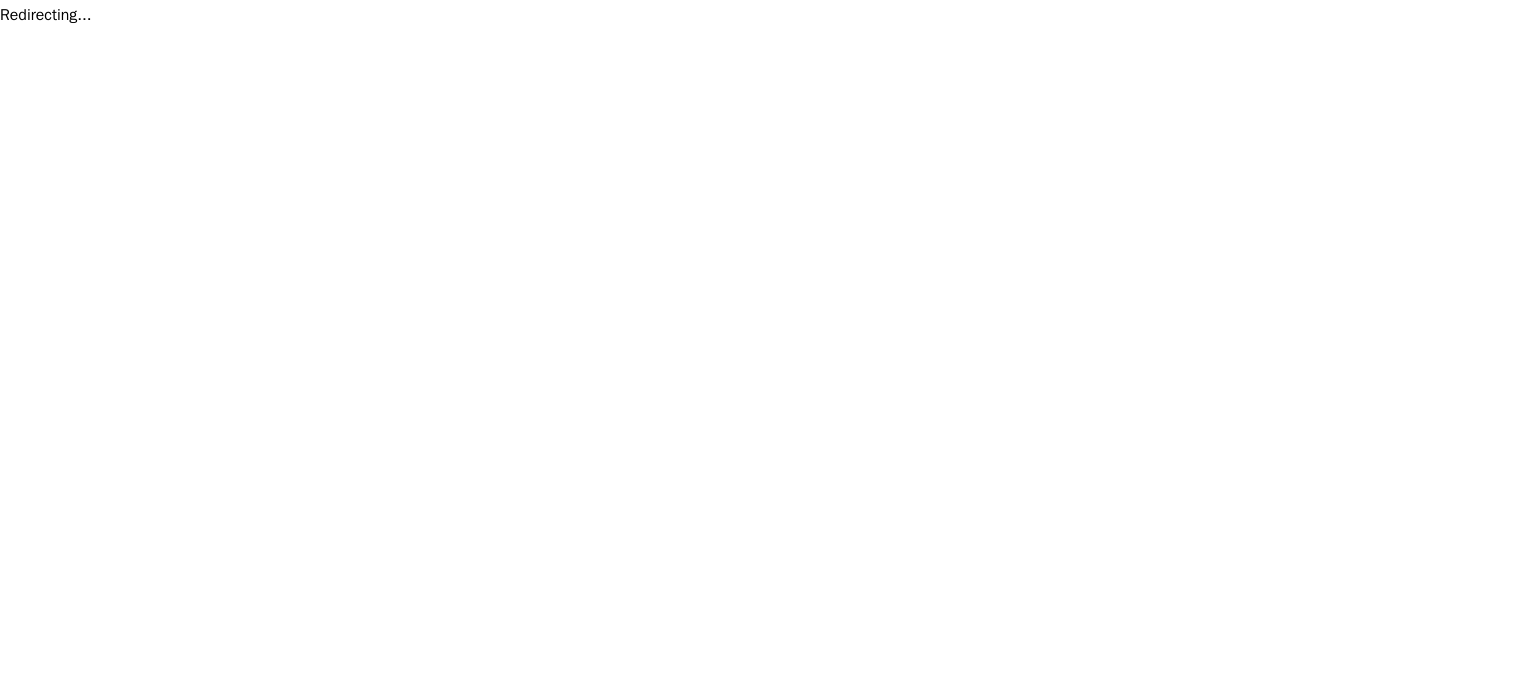 scroll, scrollTop: 0, scrollLeft: 0, axis: both 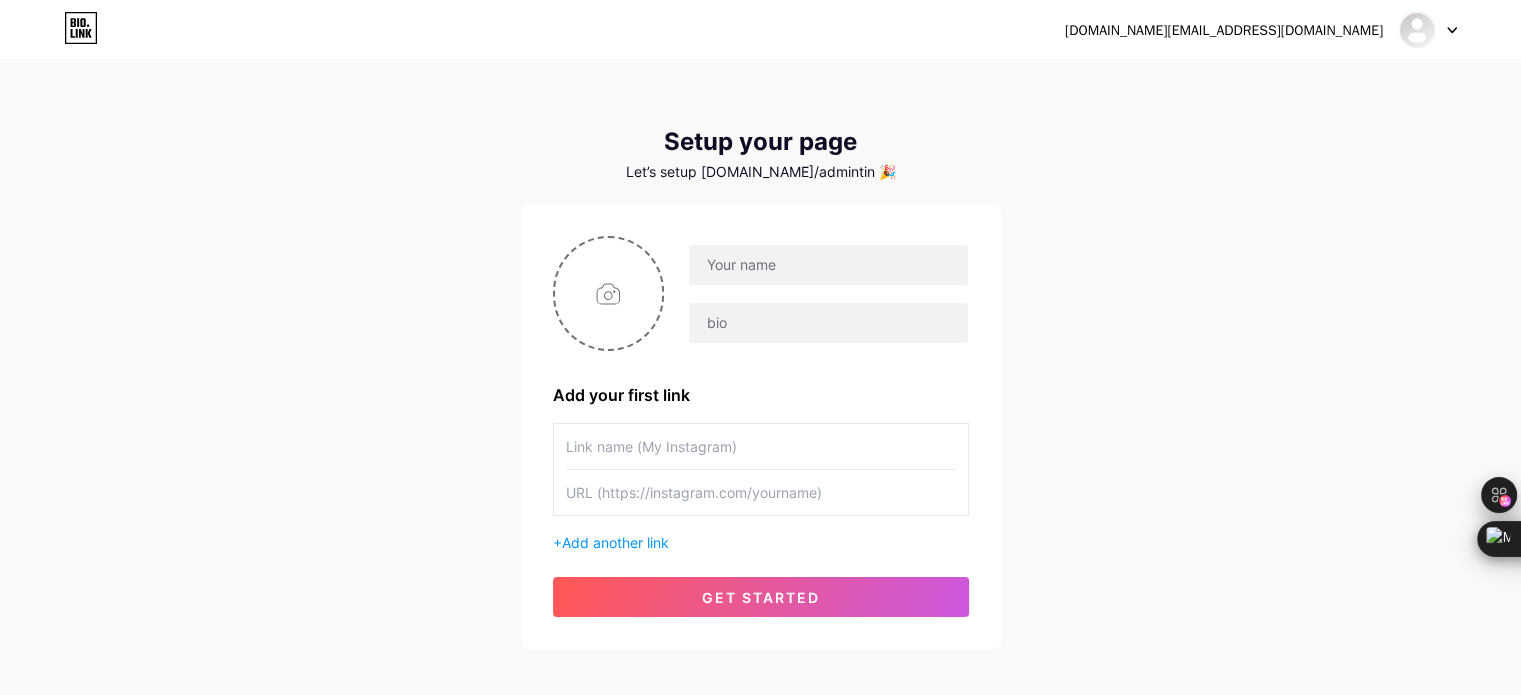 click at bounding box center [1428, 30] 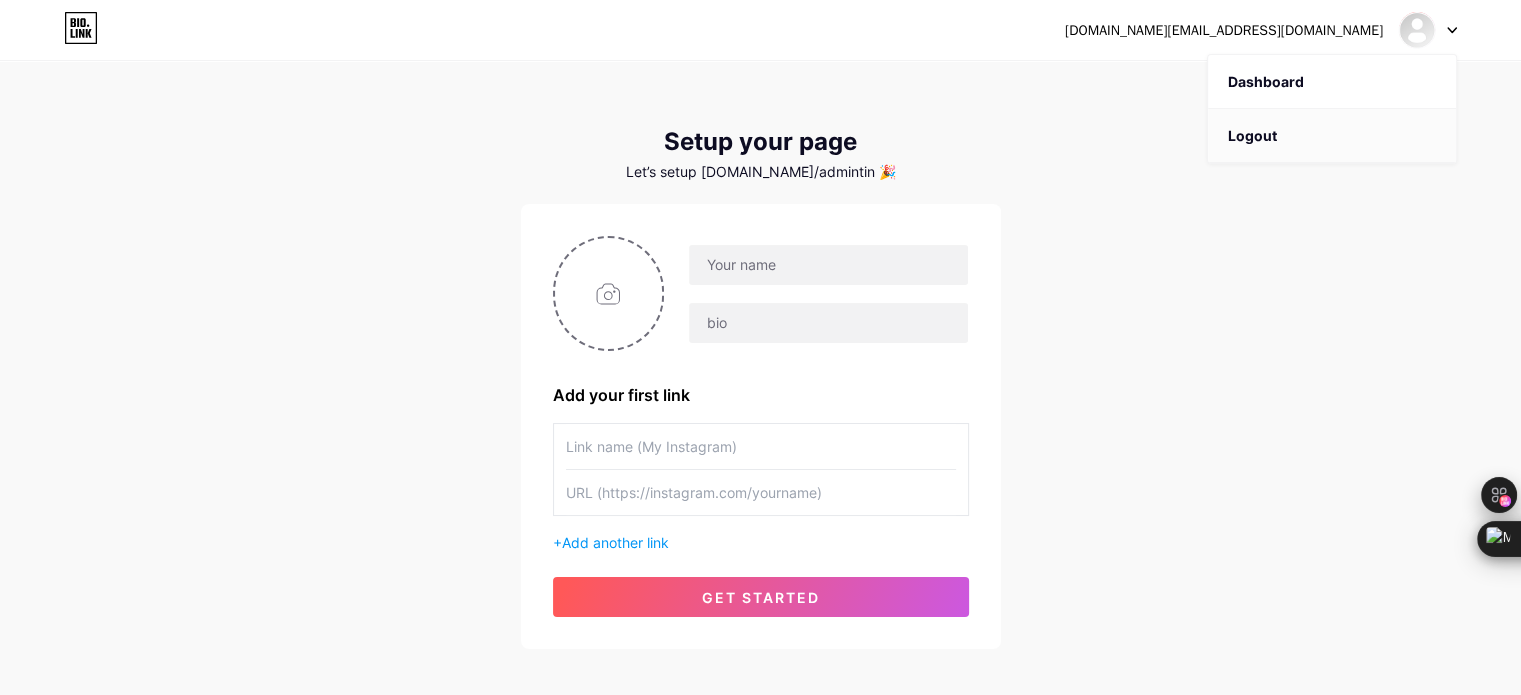 click on "Logout" at bounding box center [1332, 136] 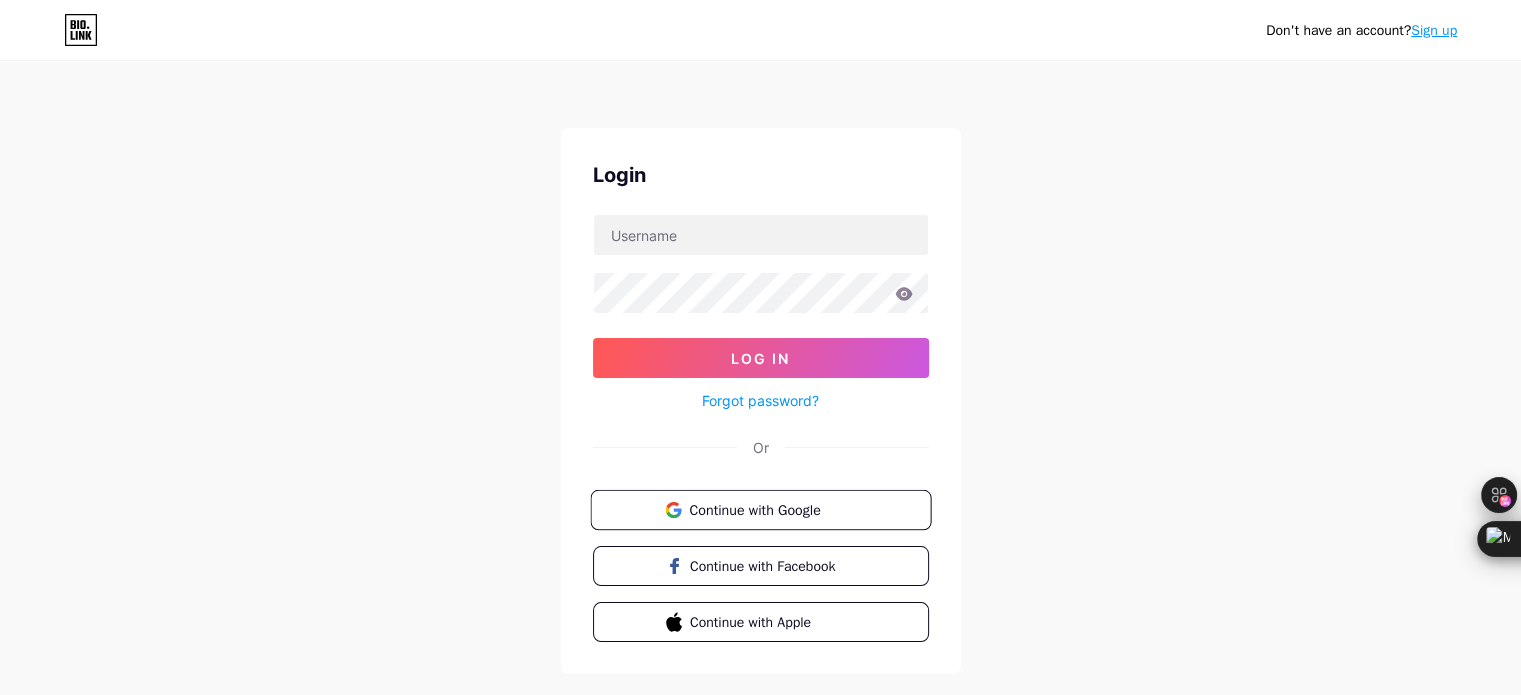 click on "Continue with Google" at bounding box center [760, 510] 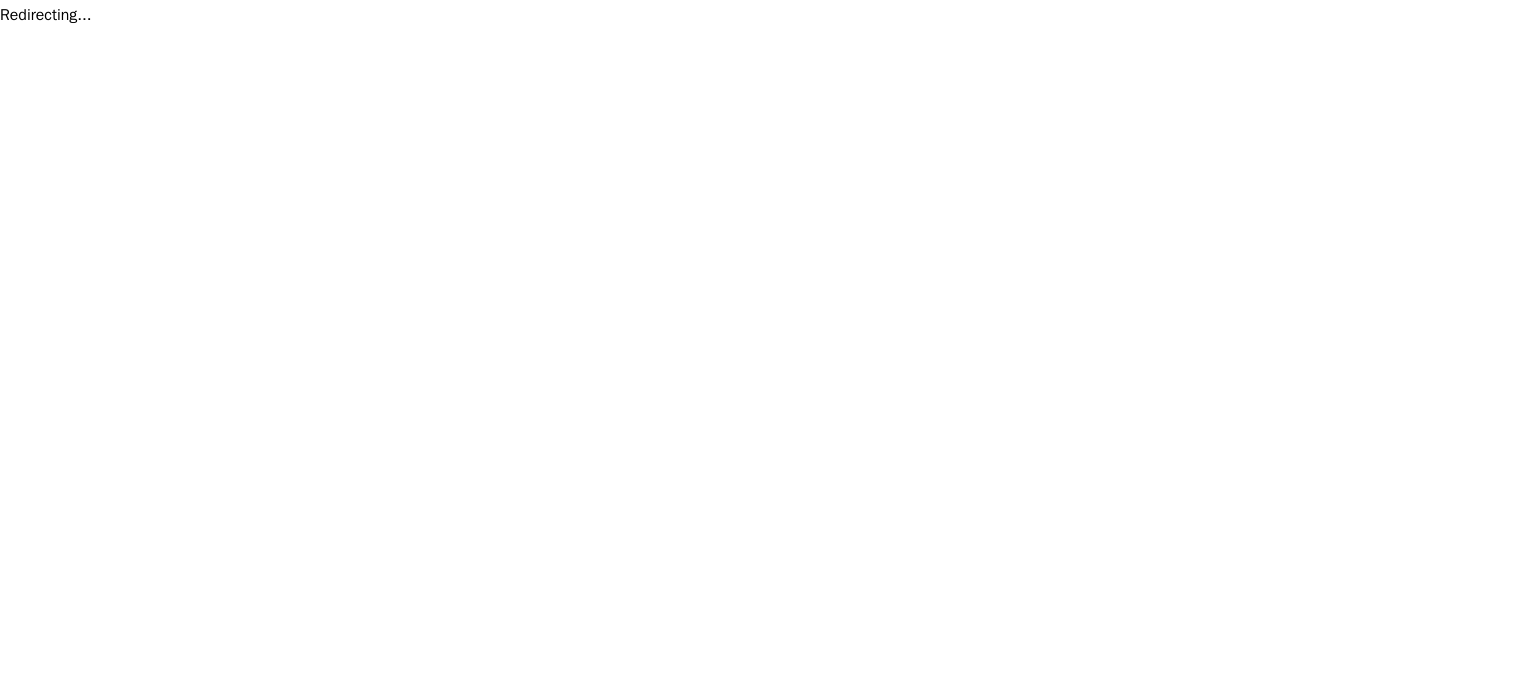scroll, scrollTop: 0, scrollLeft: 0, axis: both 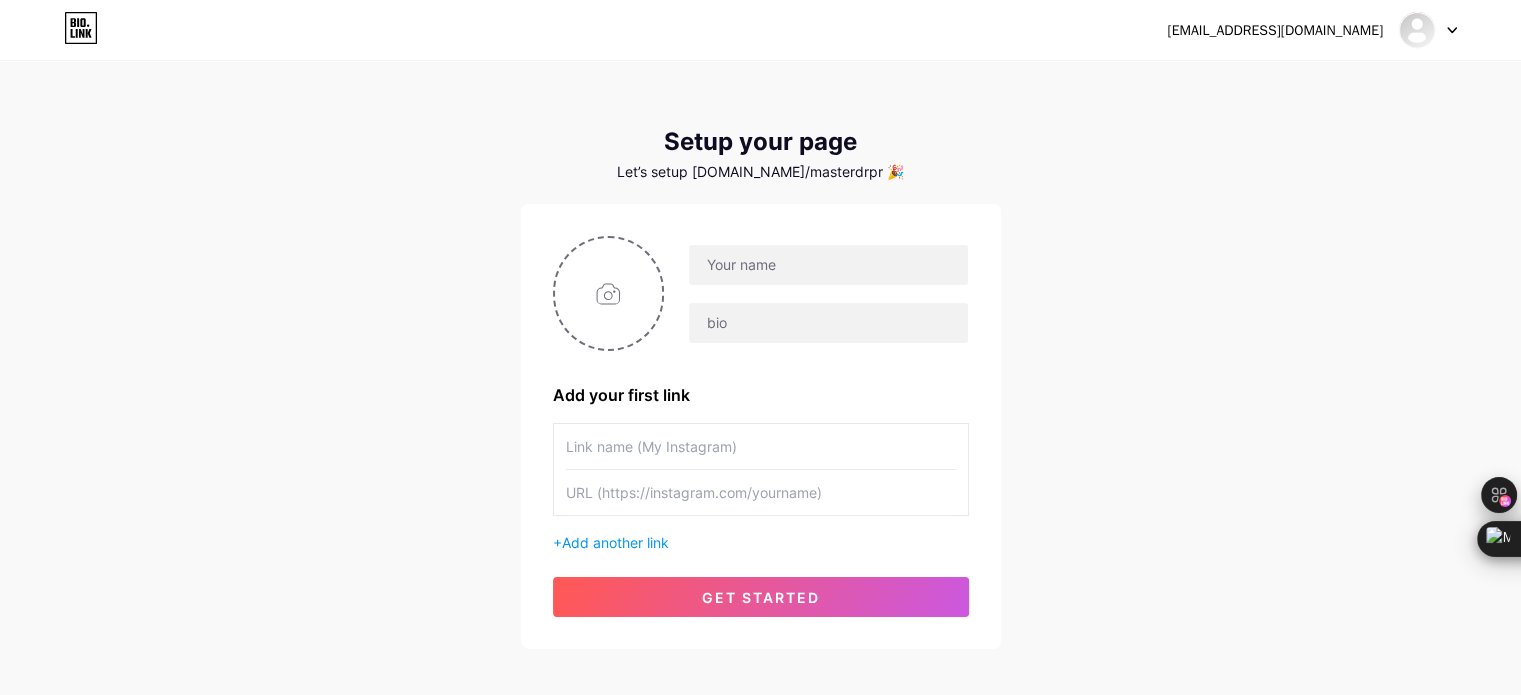 click at bounding box center [1417, 30] 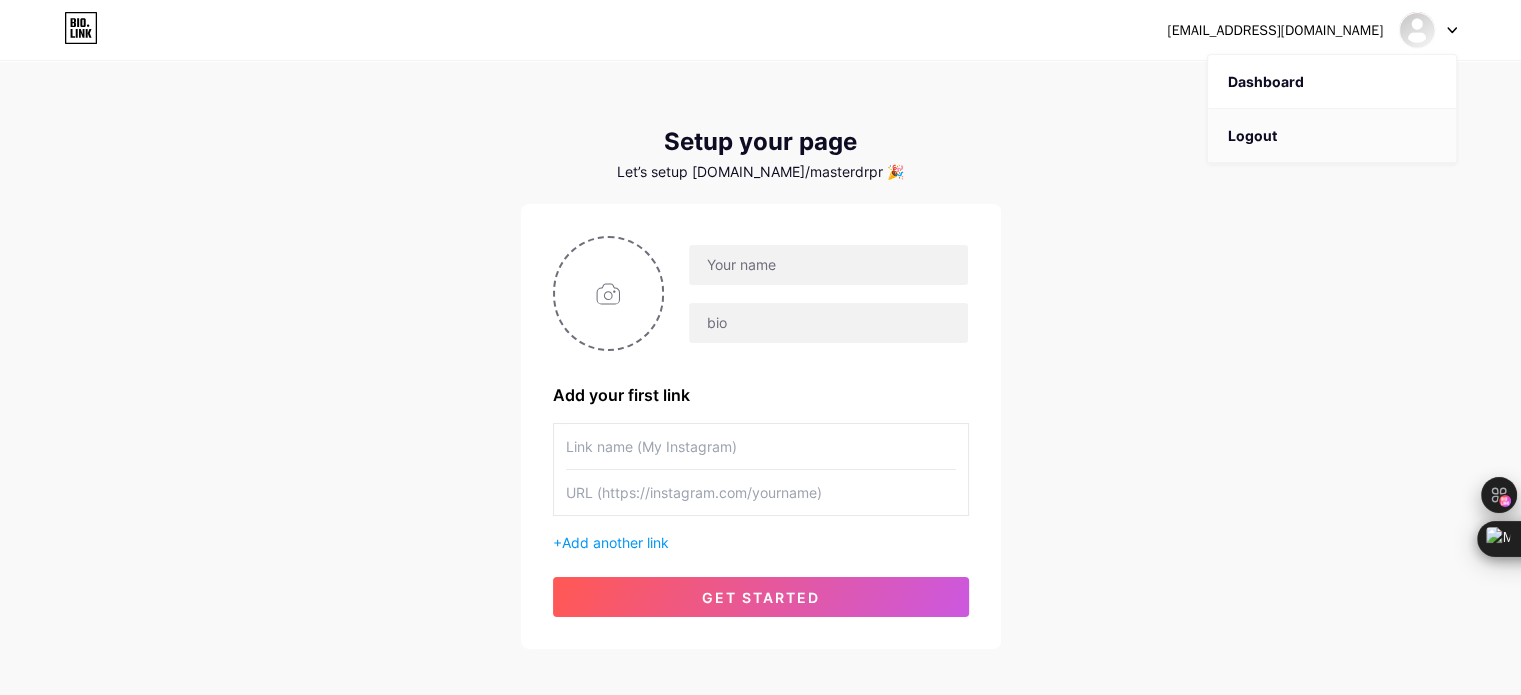 click on "Logout" at bounding box center [1332, 136] 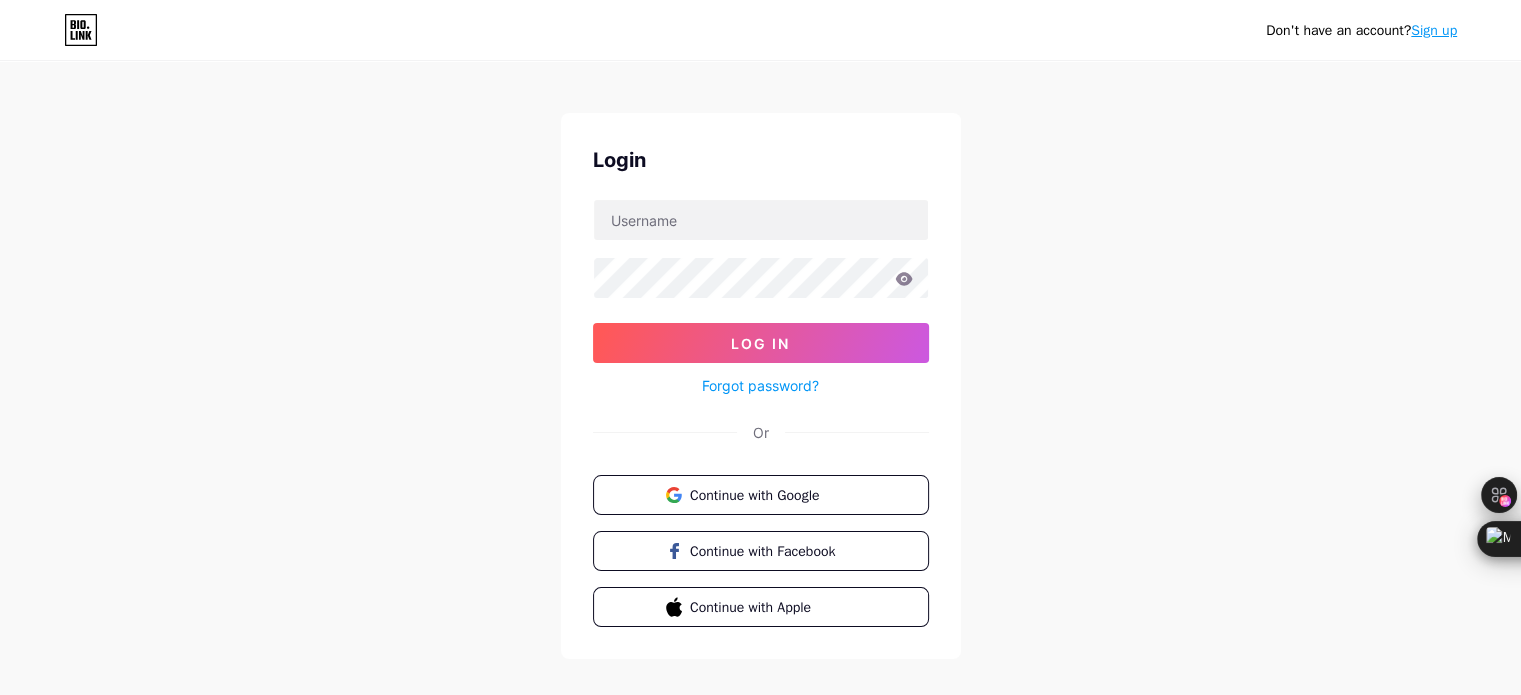 scroll, scrollTop: 40, scrollLeft: 0, axis: vertical 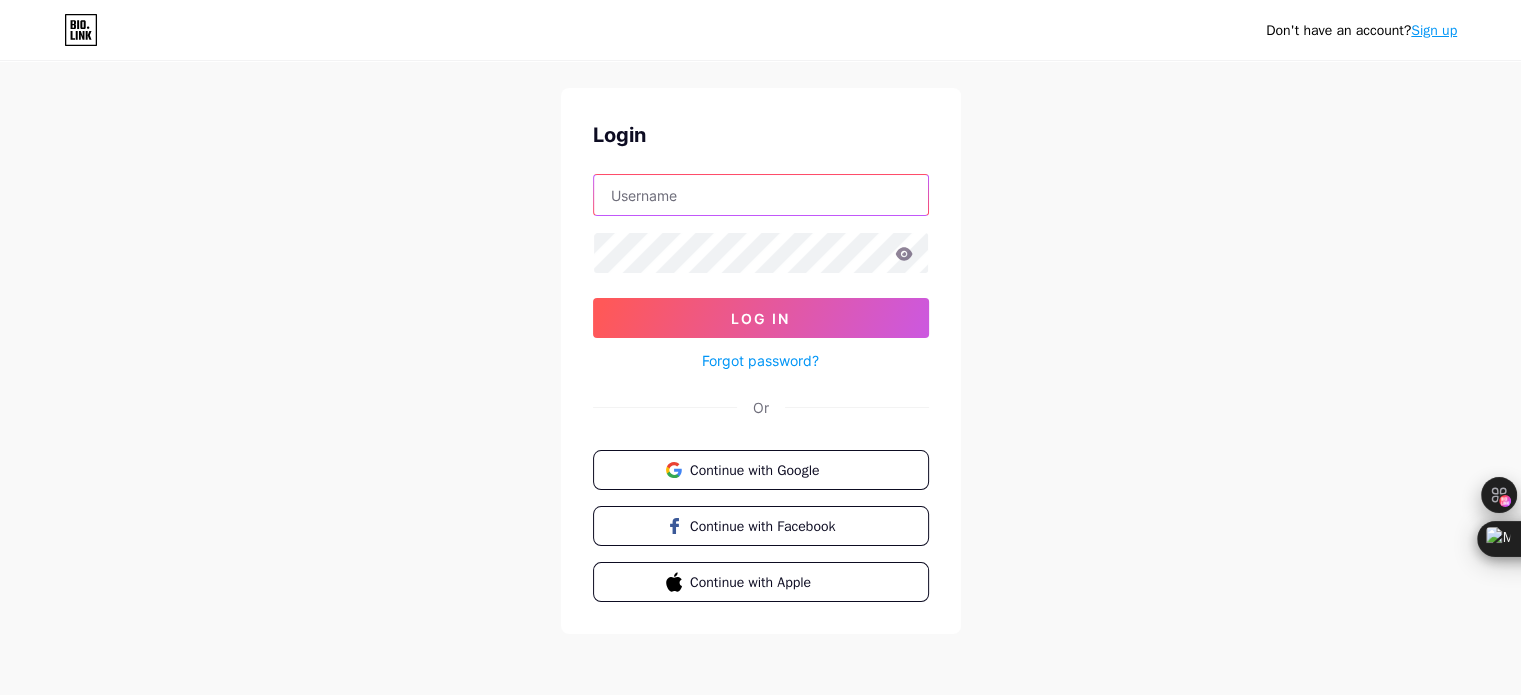drag, startPoint x: 720, startPoint y: 182, endPoint x: 727, endPoint y: 192, distance: 12.206555 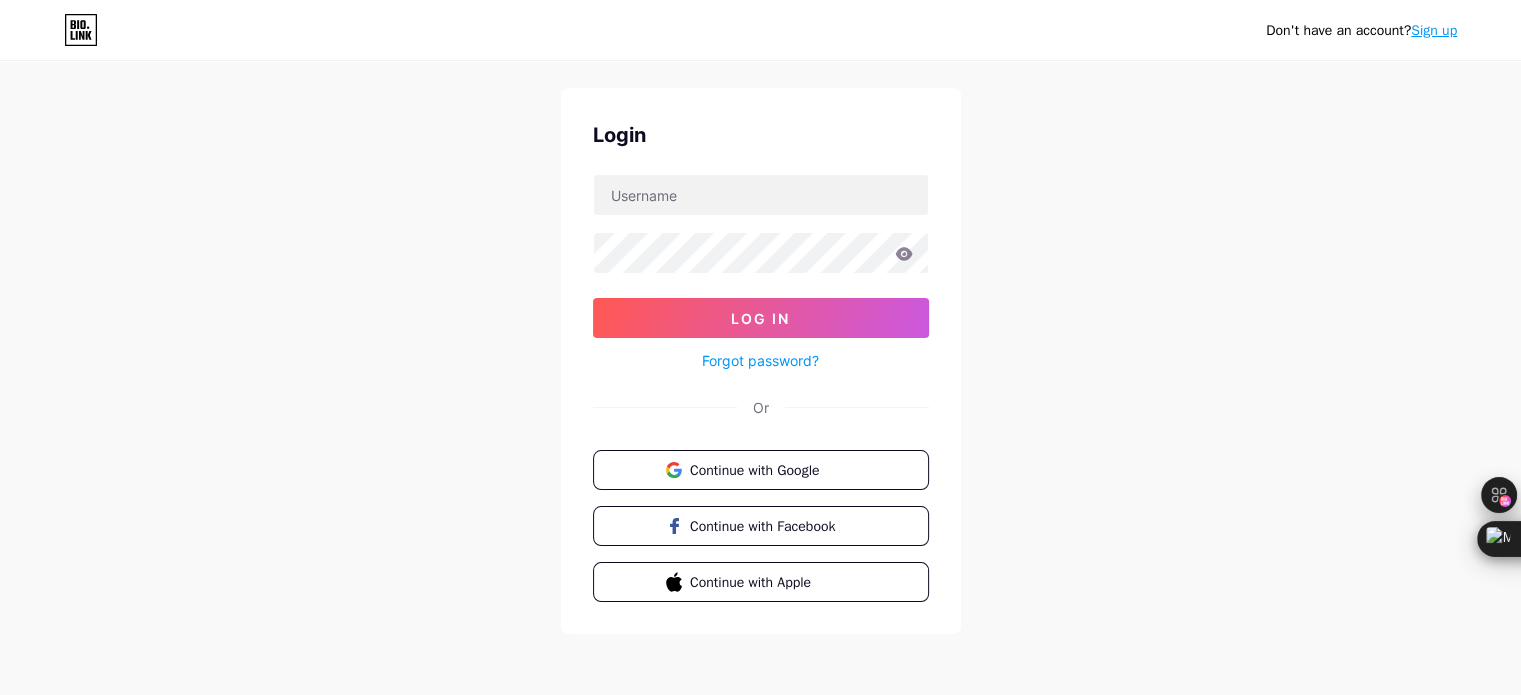 click on "Don't have an account?  Sign up   Login                   Log In
Forgot password?
Or       Continue with Google     Continue with Facebook
Continue with Apple" at bounding box center (760, 329) 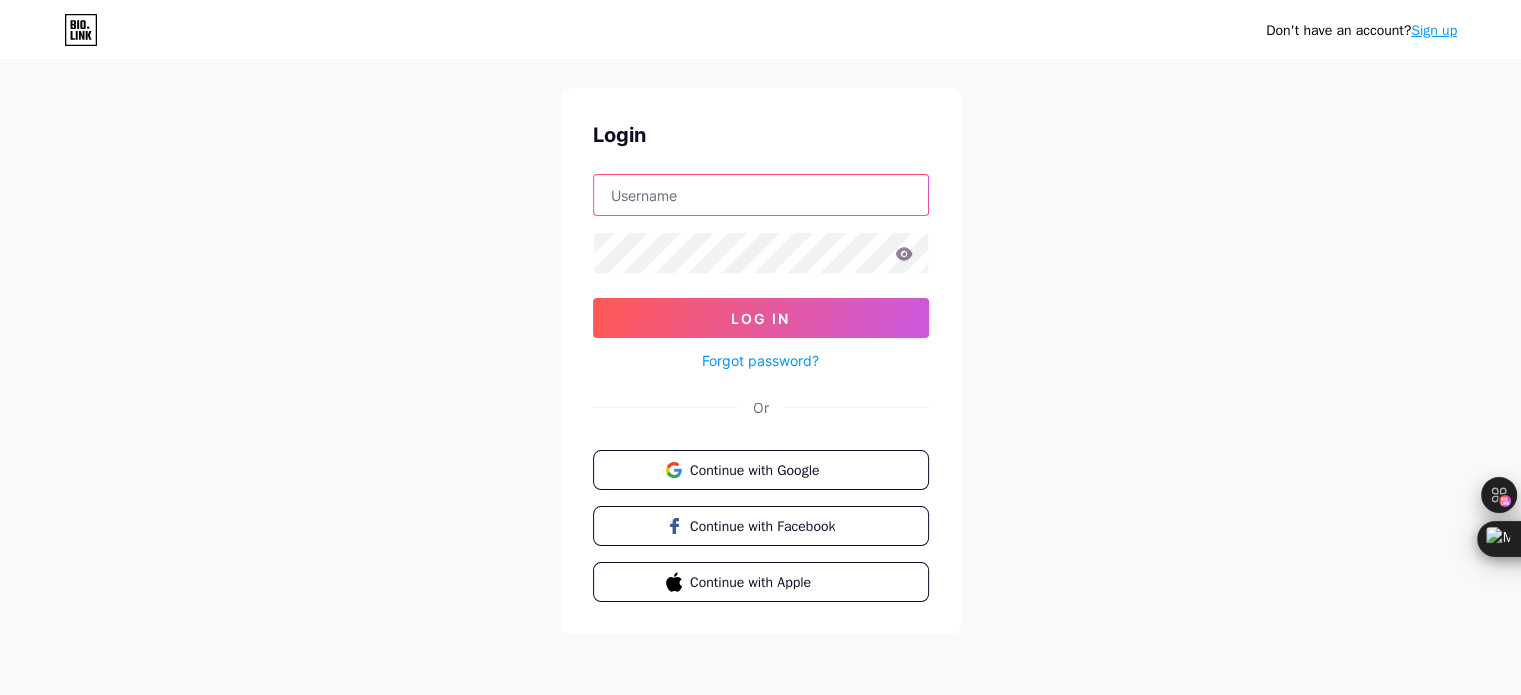 click at bounding box center (761, 195) 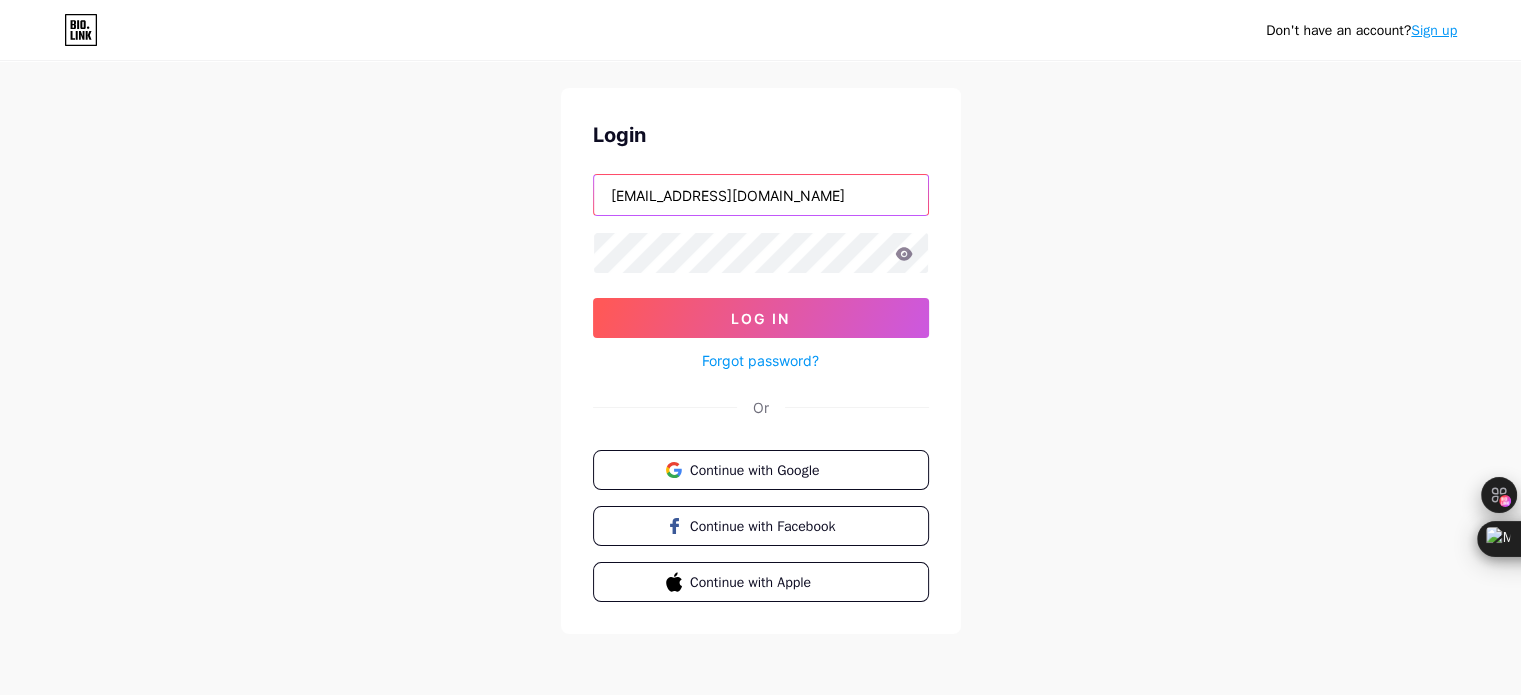 type on "raihan@tintalangit.id" 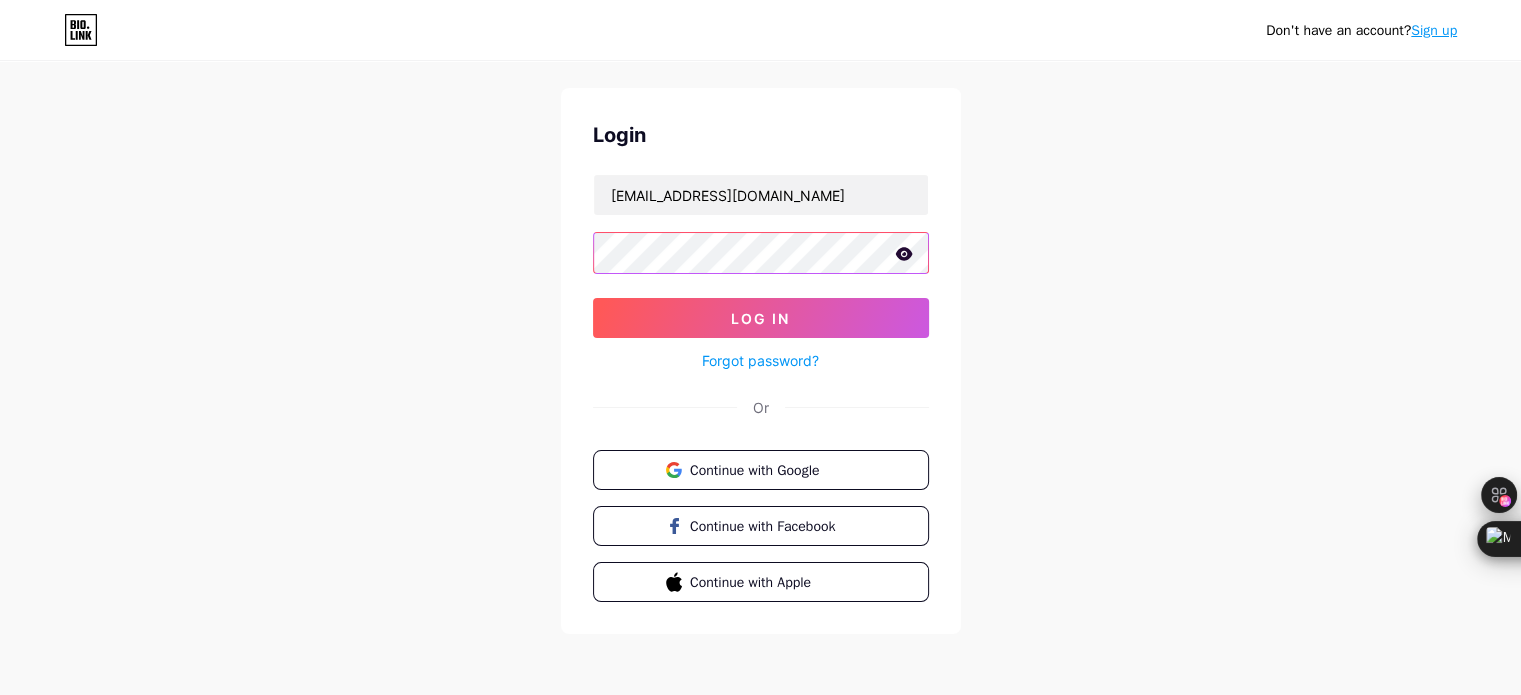 click on "Log In" at bounding box center [761, 318] 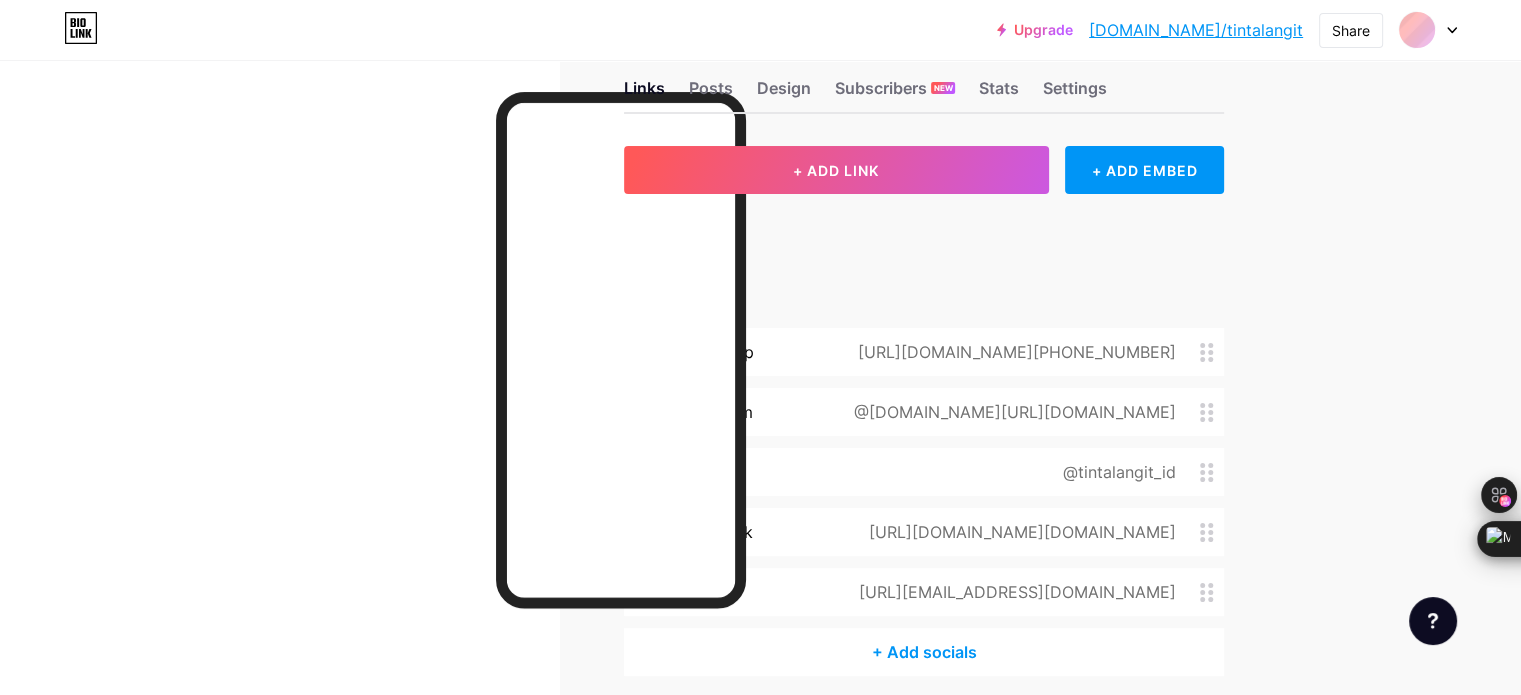 scroll, scrollTop: 0, scrollLeft: 0, axis: both 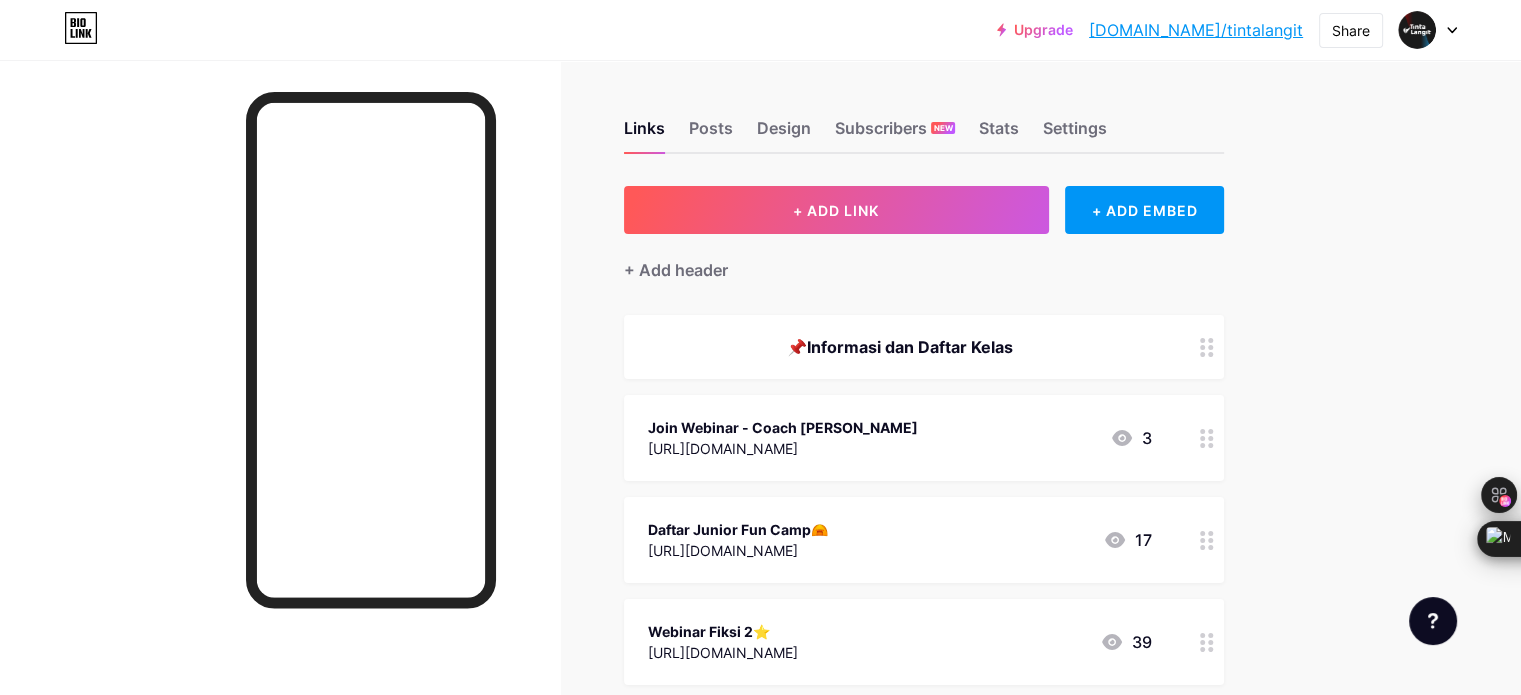 click 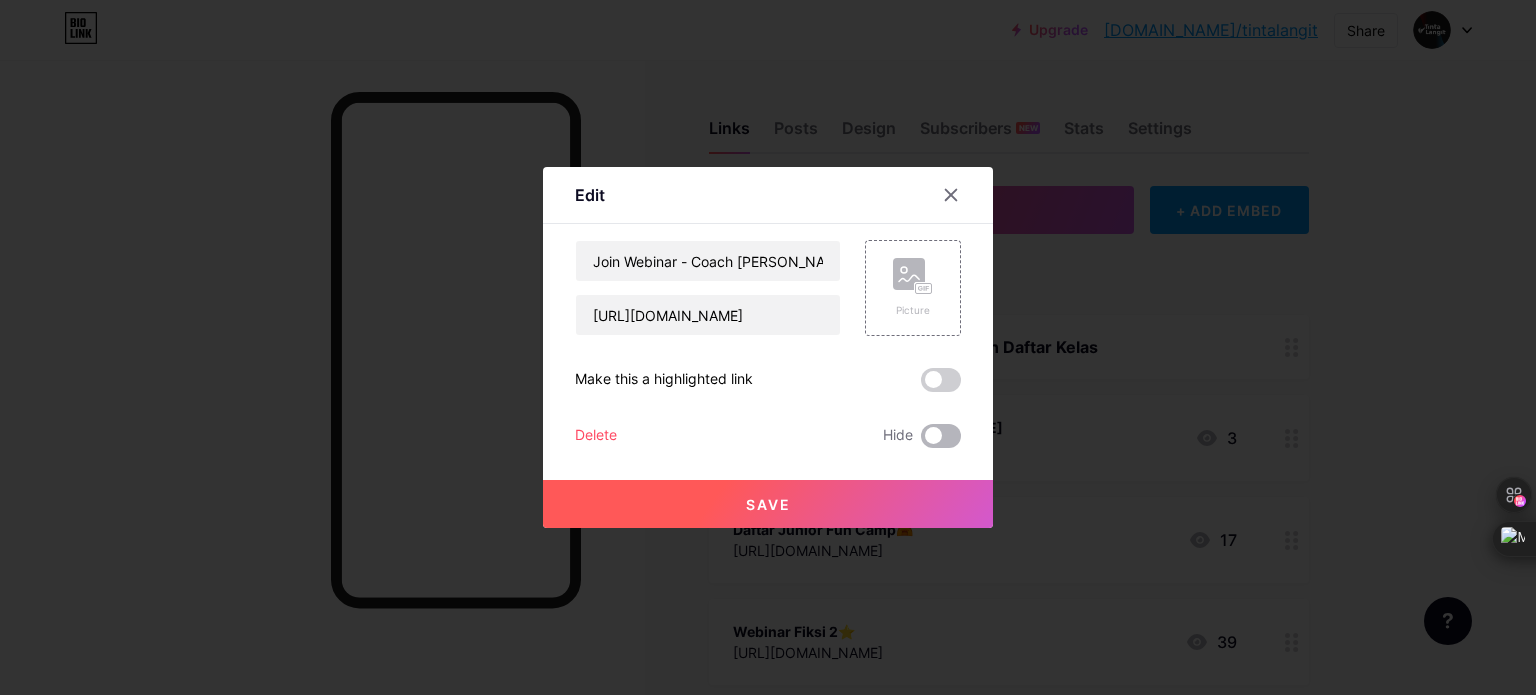 click at bounding box center [941, 436] 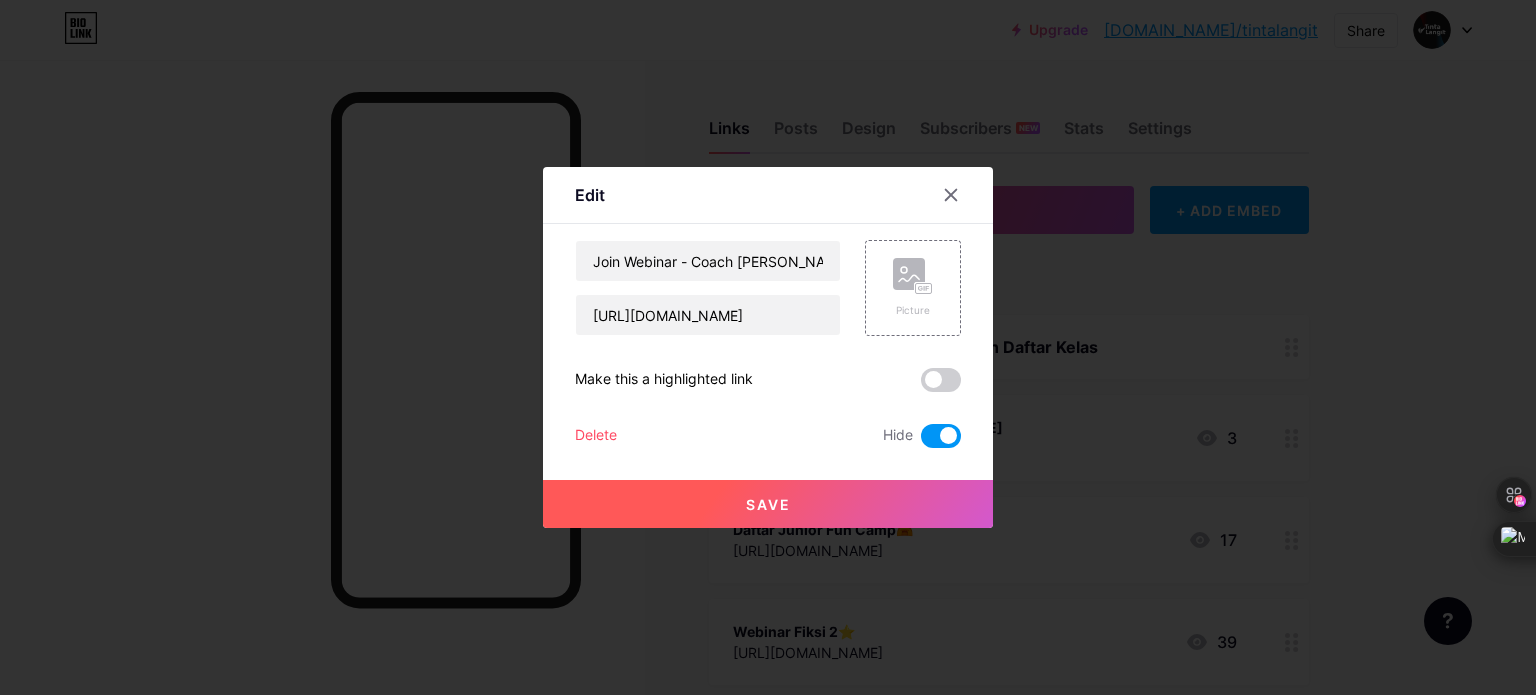 click on "Save" at bounding box center [768, 504] 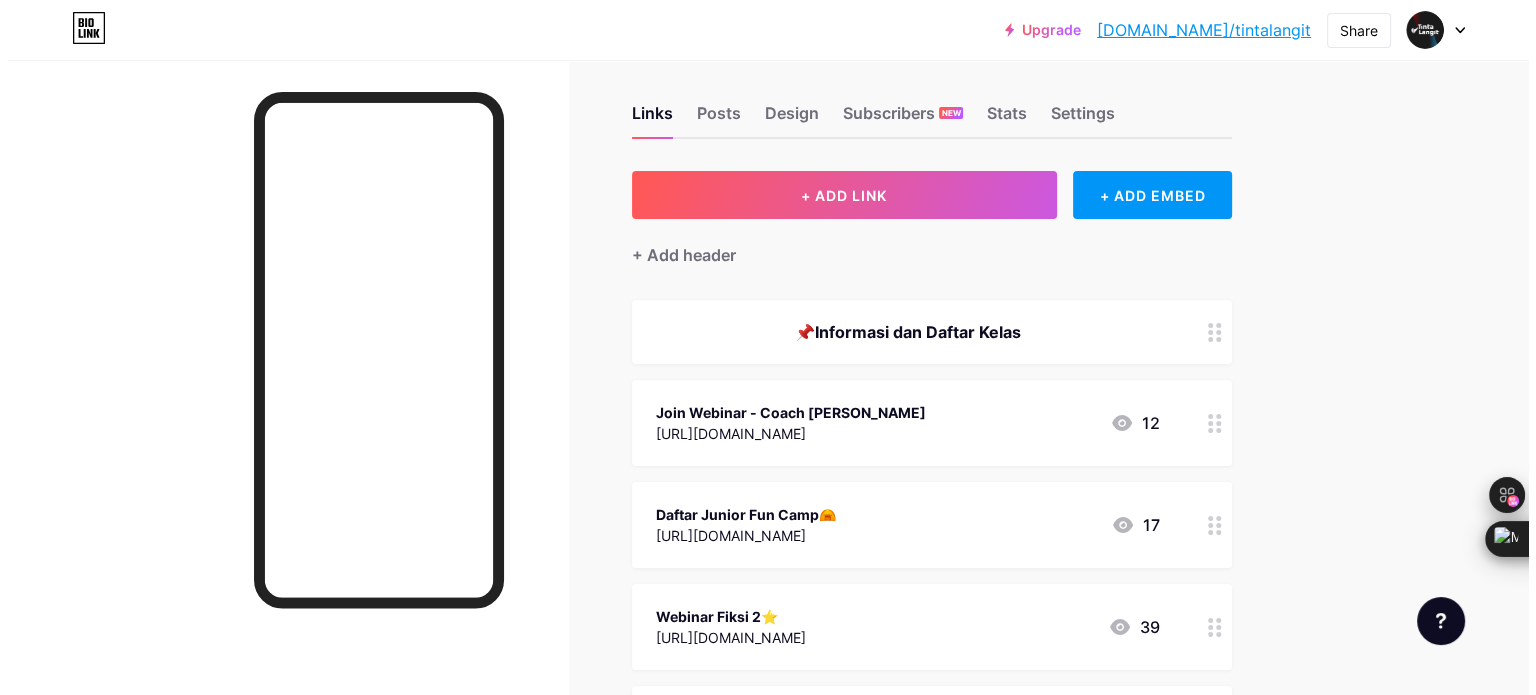 scroll, scrollTop: 0, scrollLeft: 0, axis: both 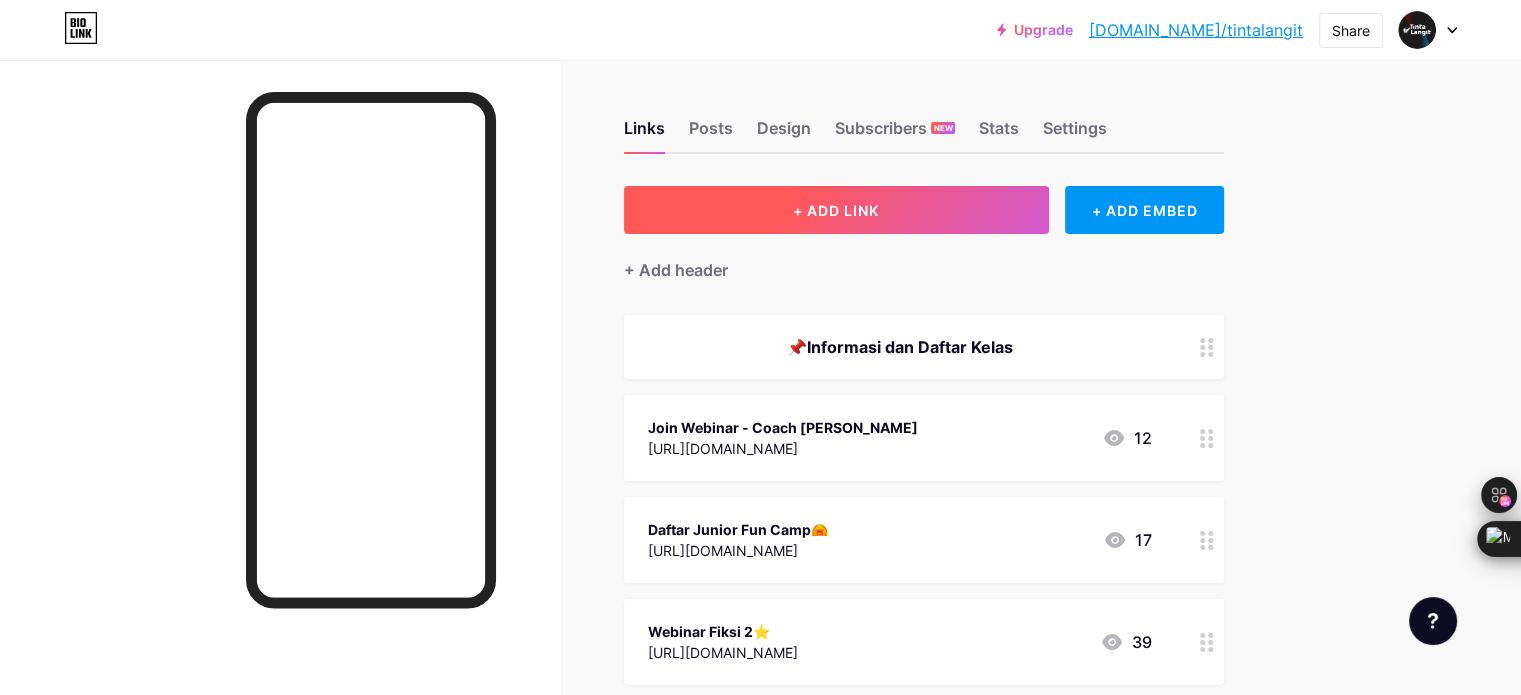 click on "+ ADD LINK" at bounding box center (836, 210) 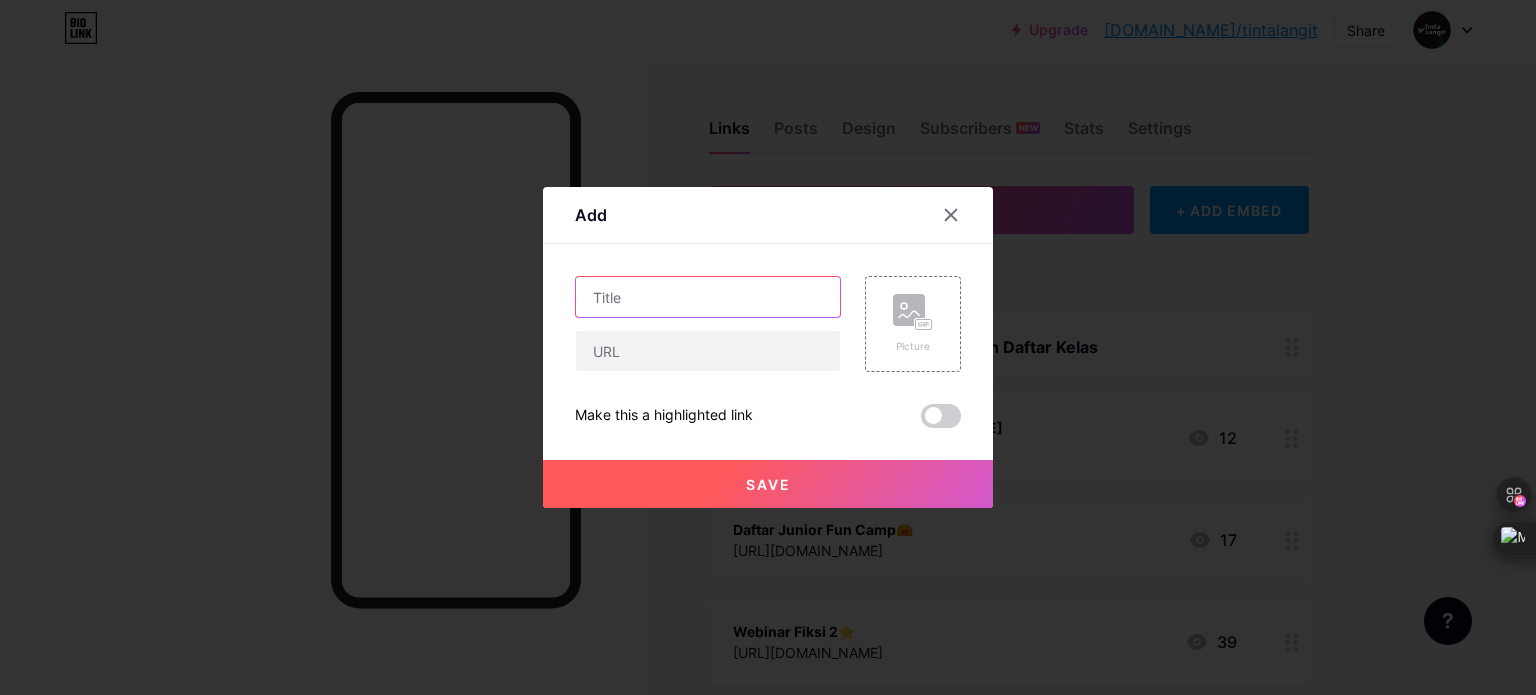 click at bounding box center [708, 297] 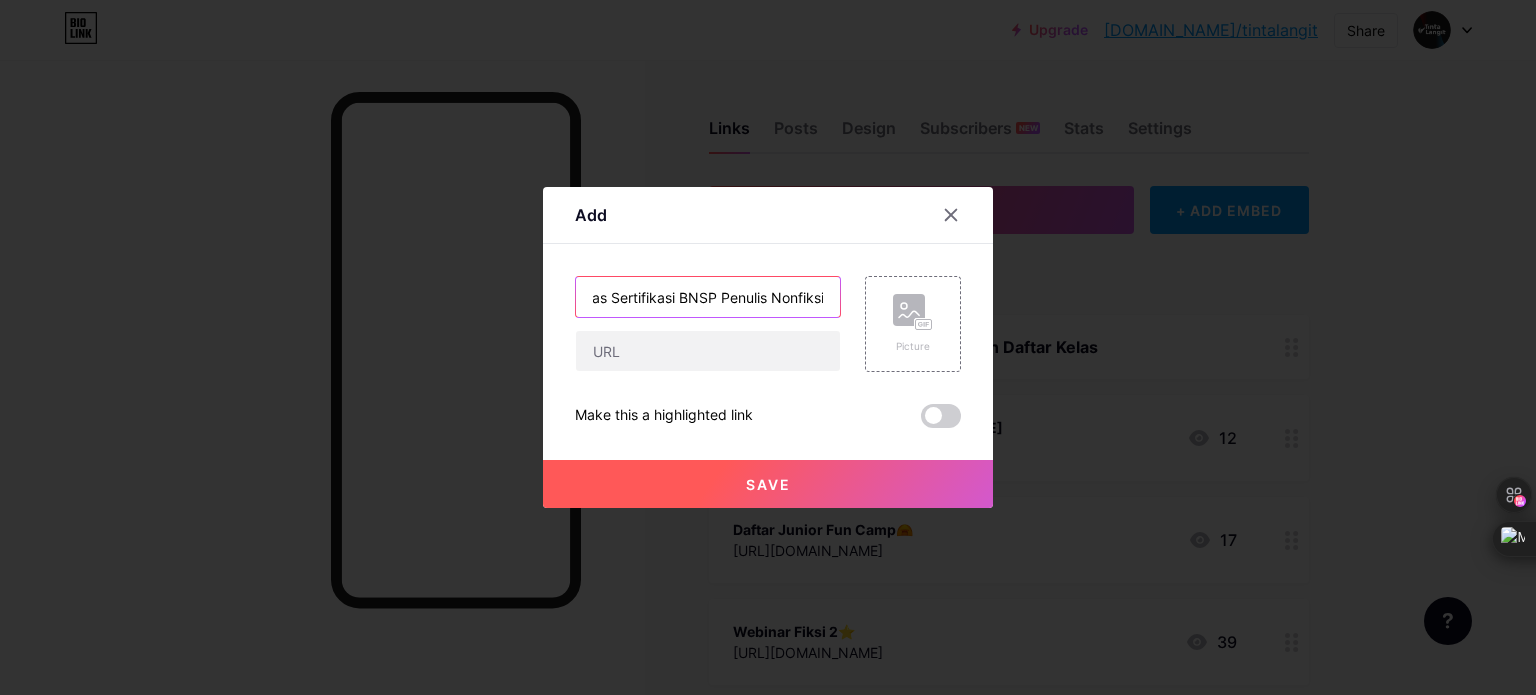 scroll, scrollTop: 0, scrollLeft: 68, axis: horizontal 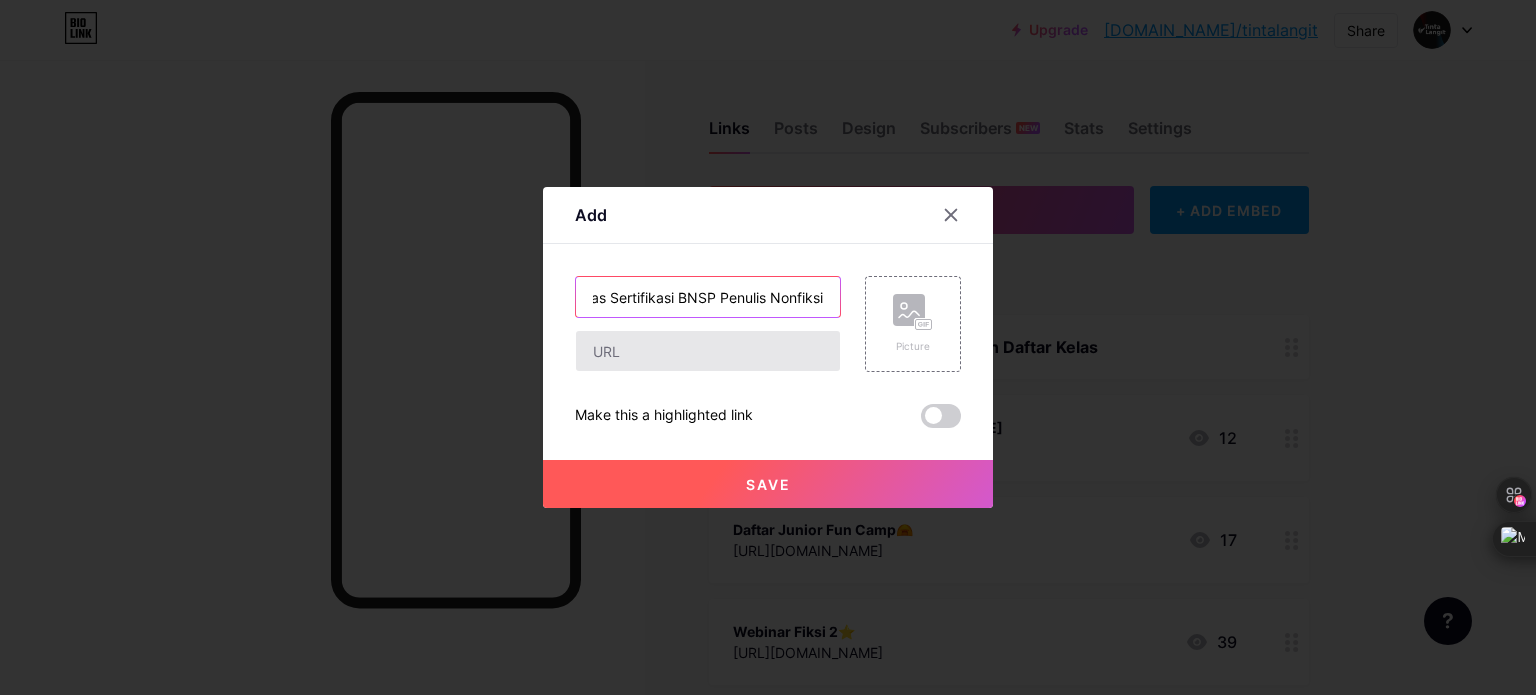 type on "Daftar Kelas Sertifikasi BNSP Penulis Nonfiksi" 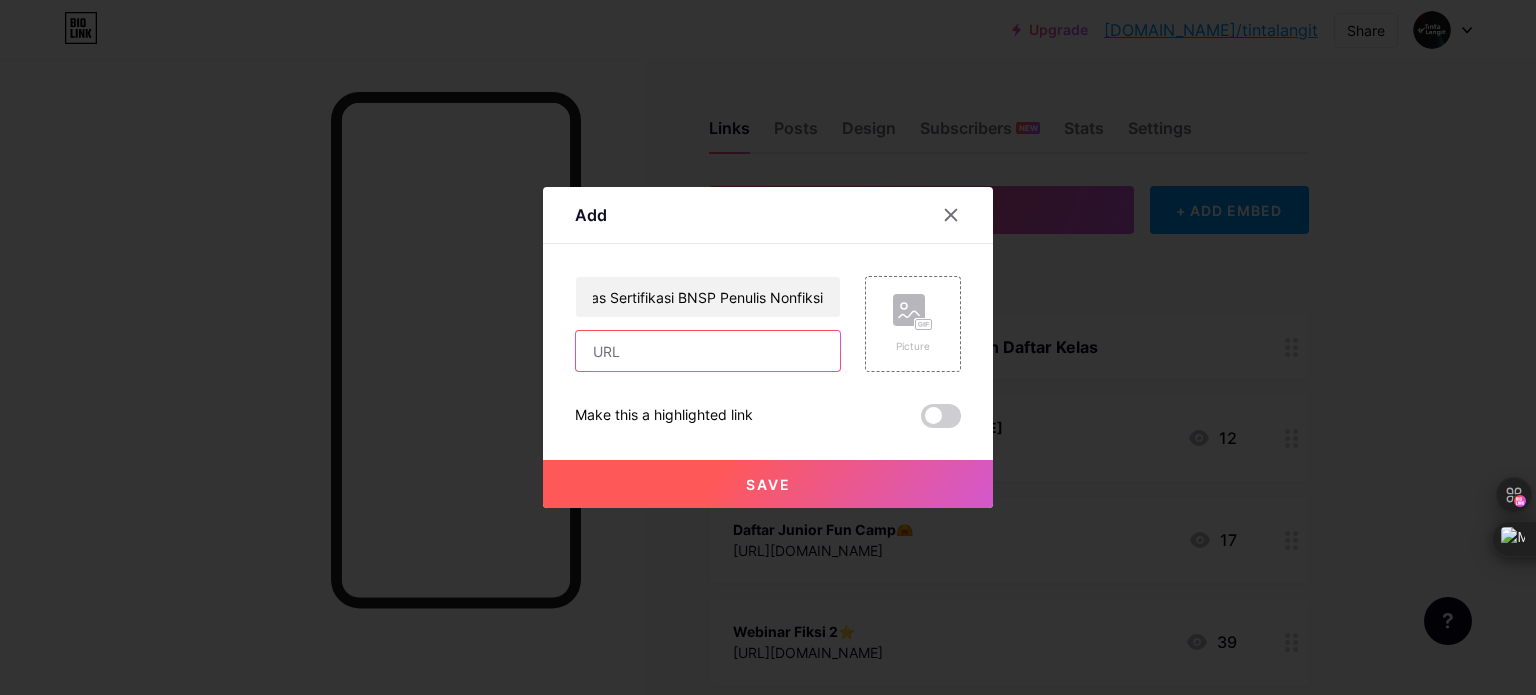 click at bounding box center [708, 351] 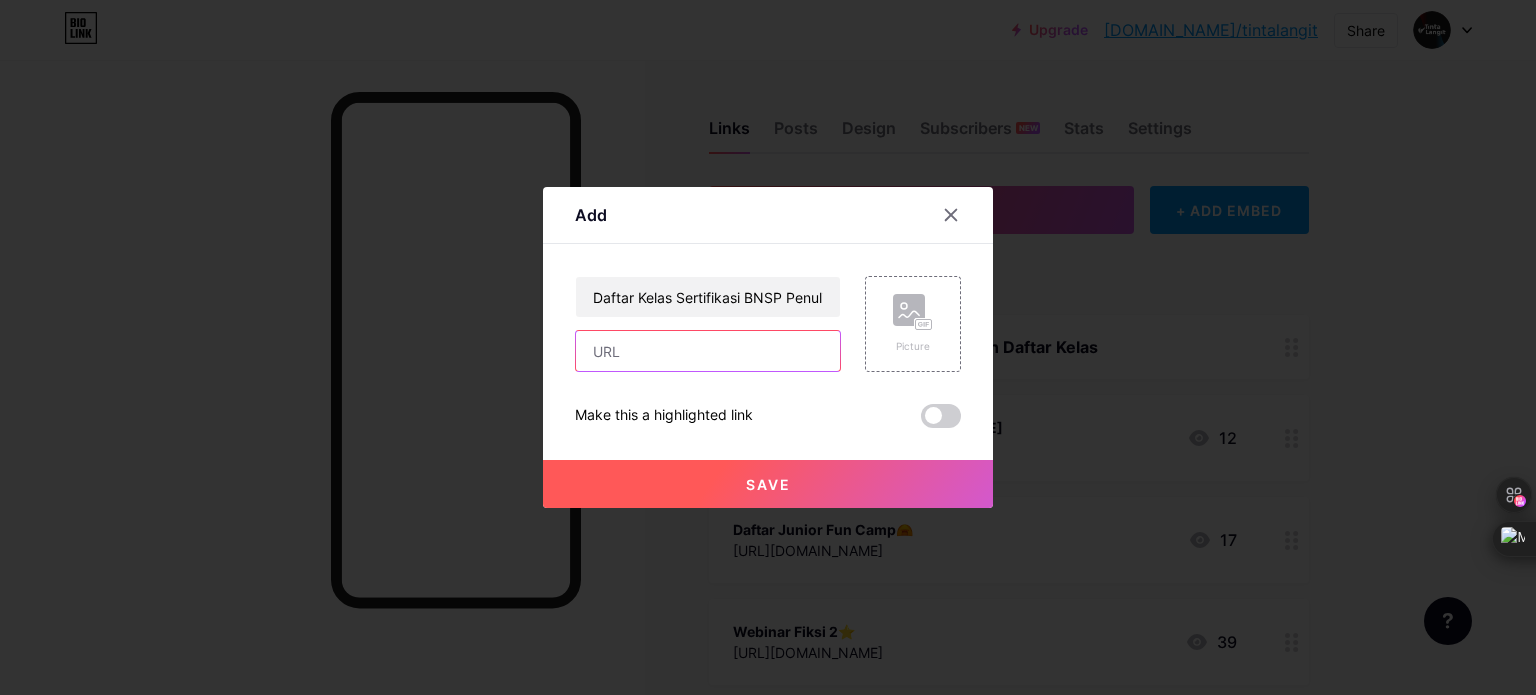 paste on "https://nfp.tintalangit.id/bnsp?utm_source=organic&utm_medium=instagram&utm_campaign=bio" 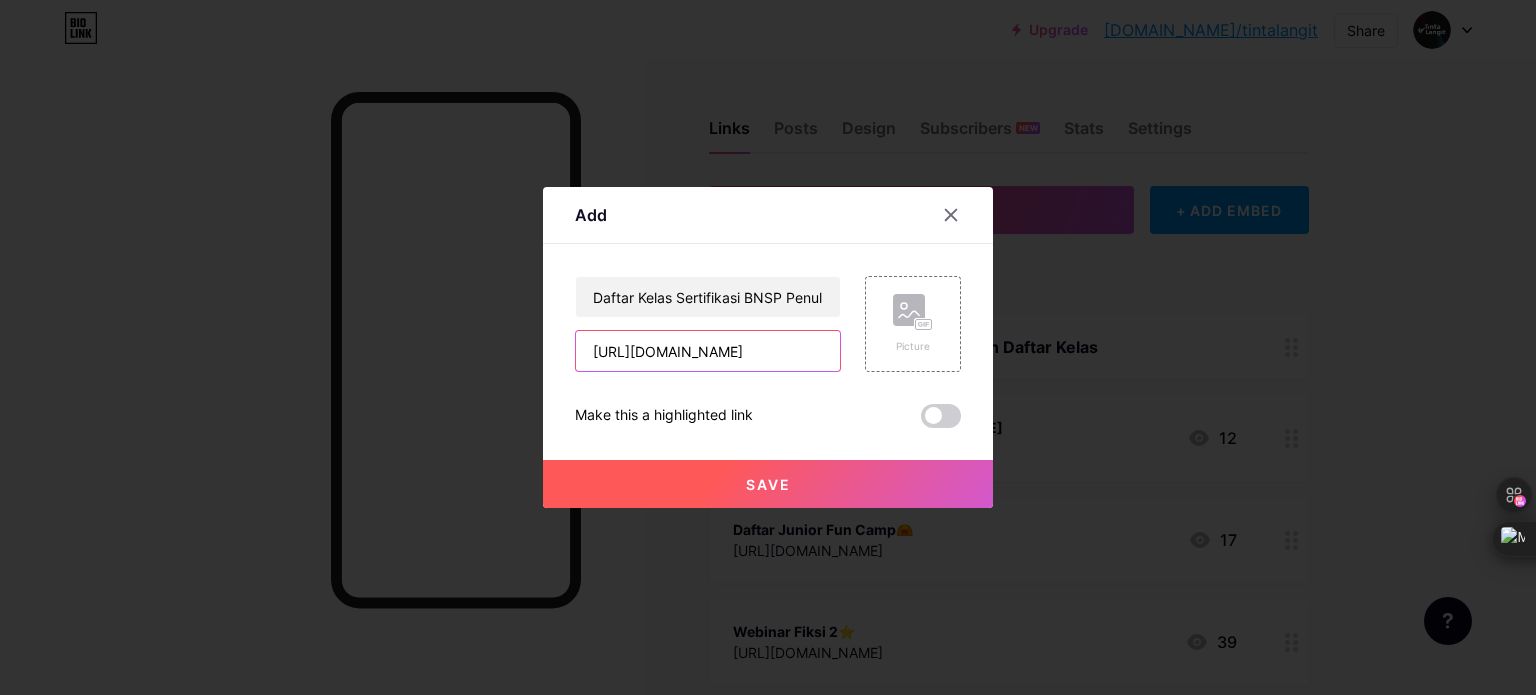 scroll, scrollTop: 0, scrollLeft: 407, axis: horizontal 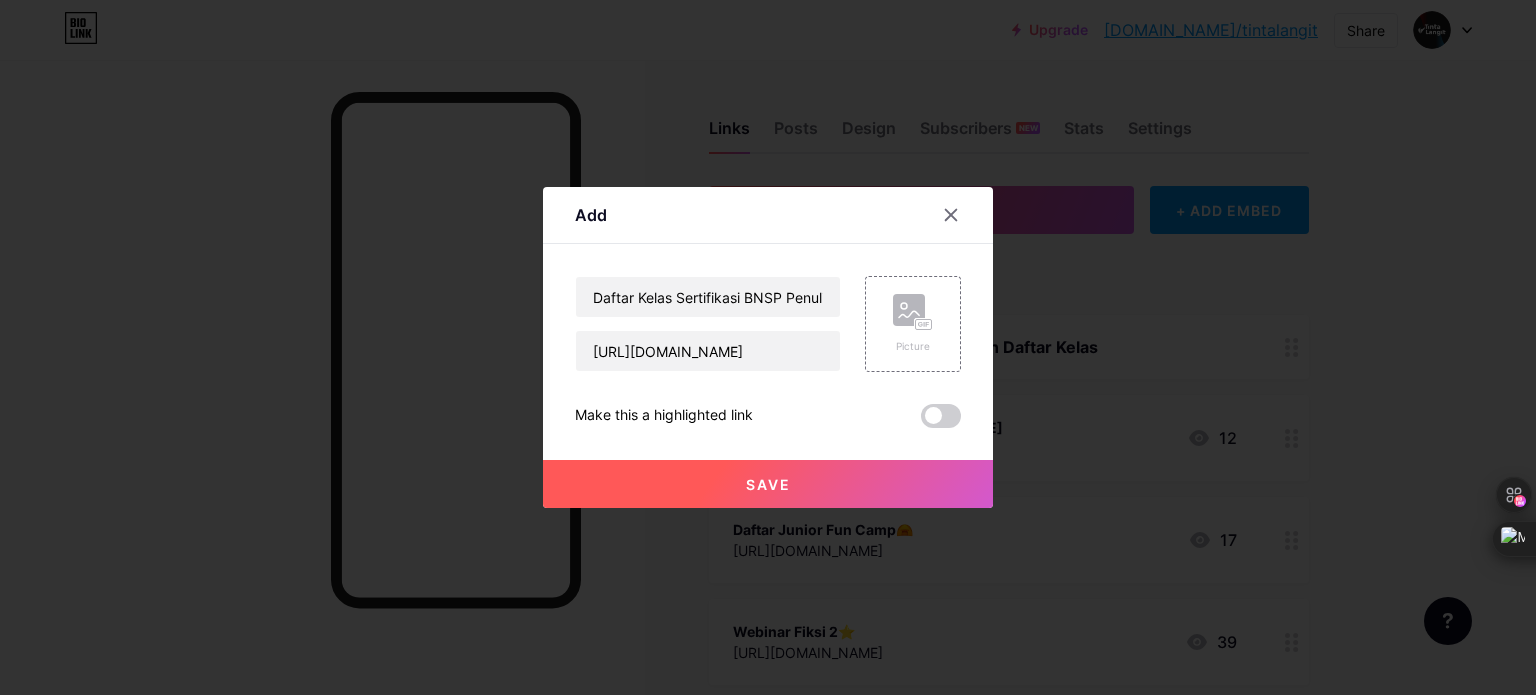 click on "Save" at bounding box center (768, 484) 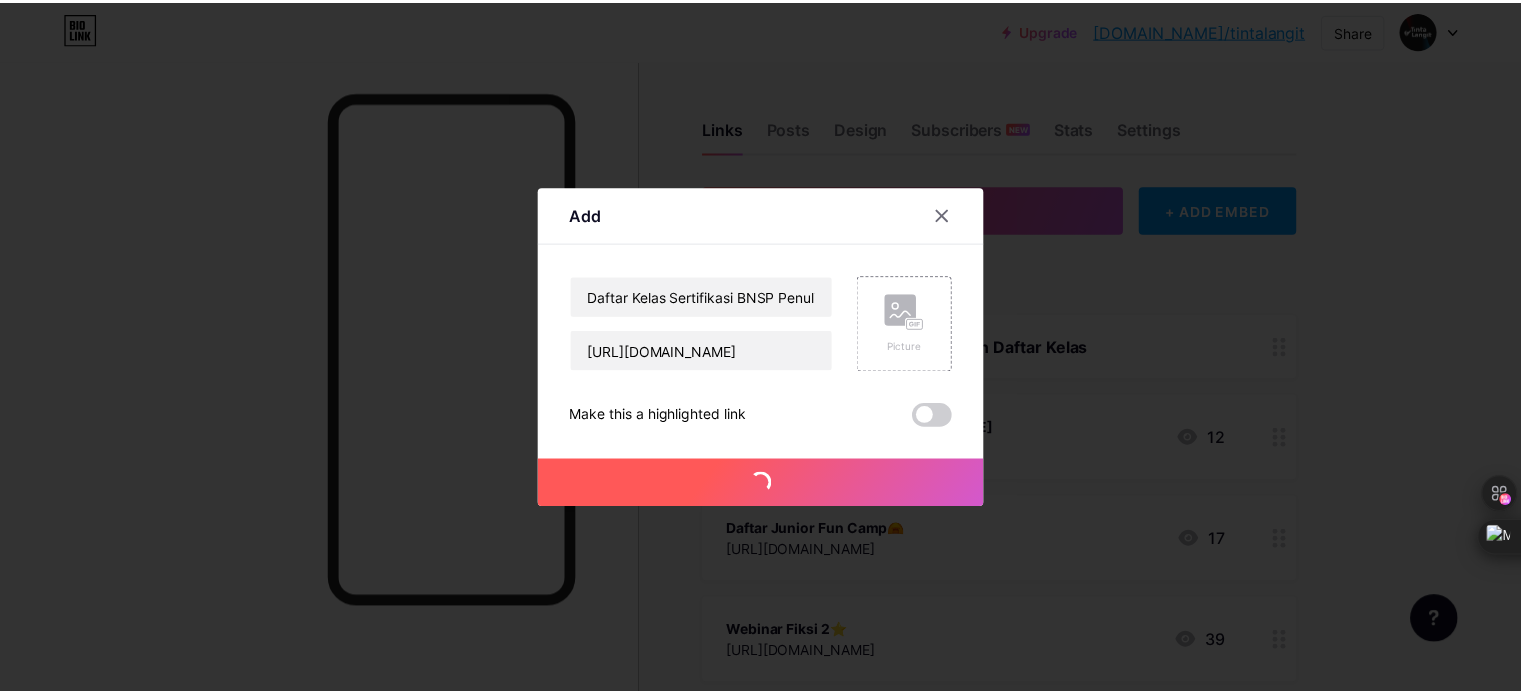 scroll, scrollTop: 0, scrollLeft: 0, axis: both 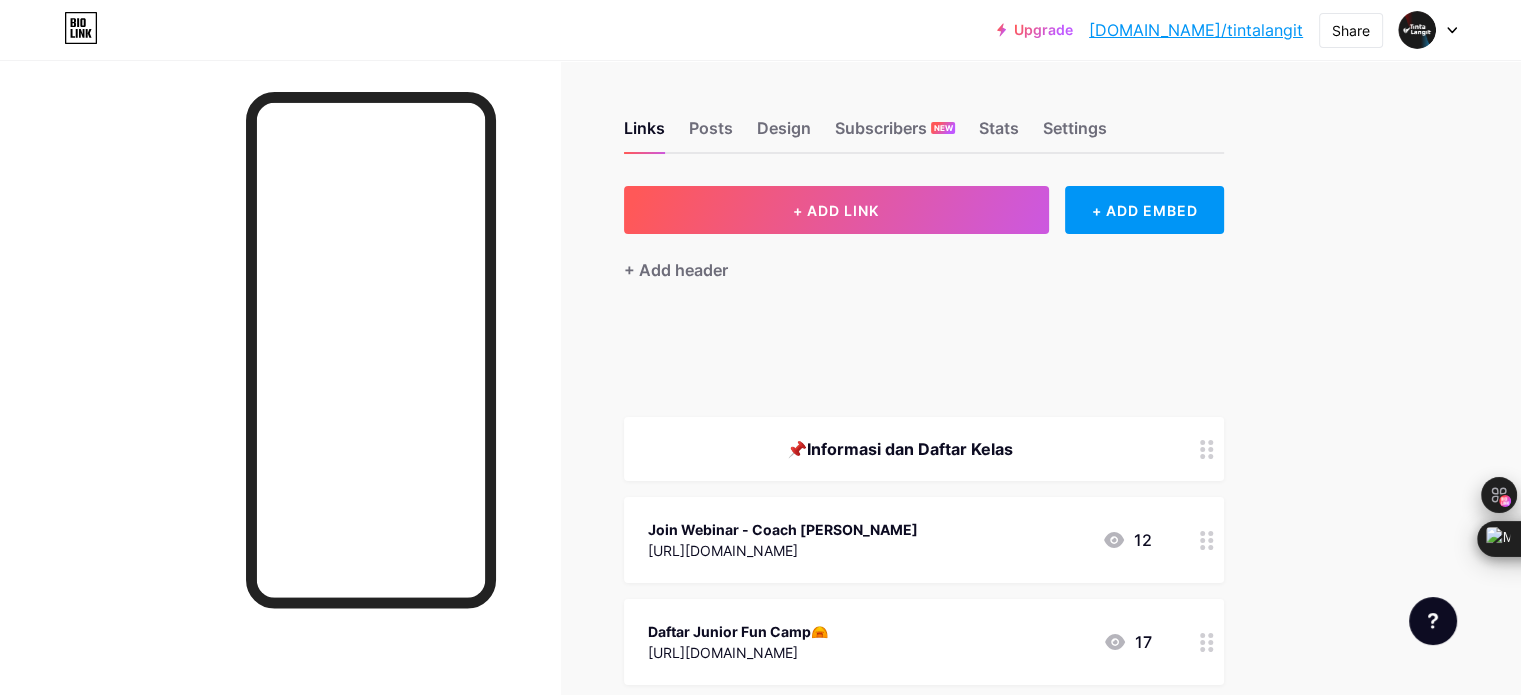 type 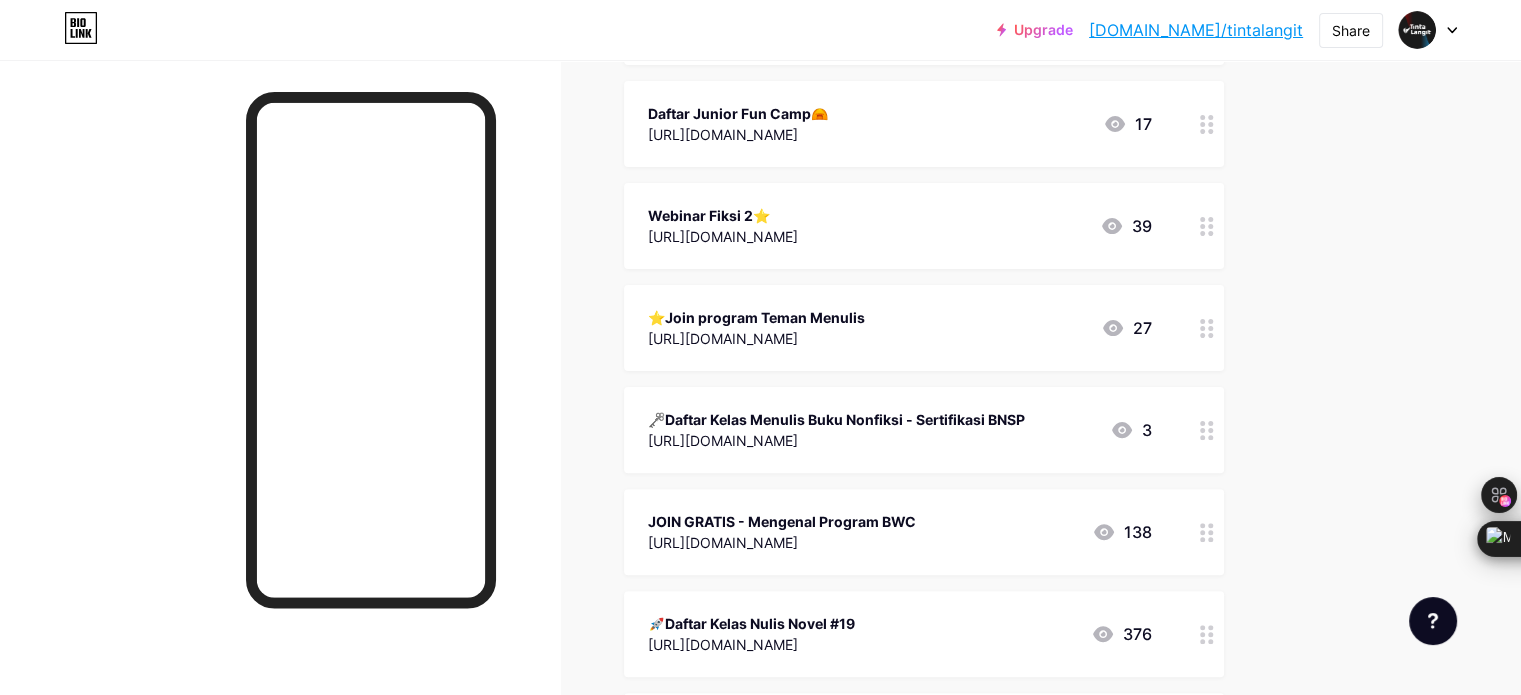 scroll, scrollTop: 533, scrollLeft: 0, axis: vertical 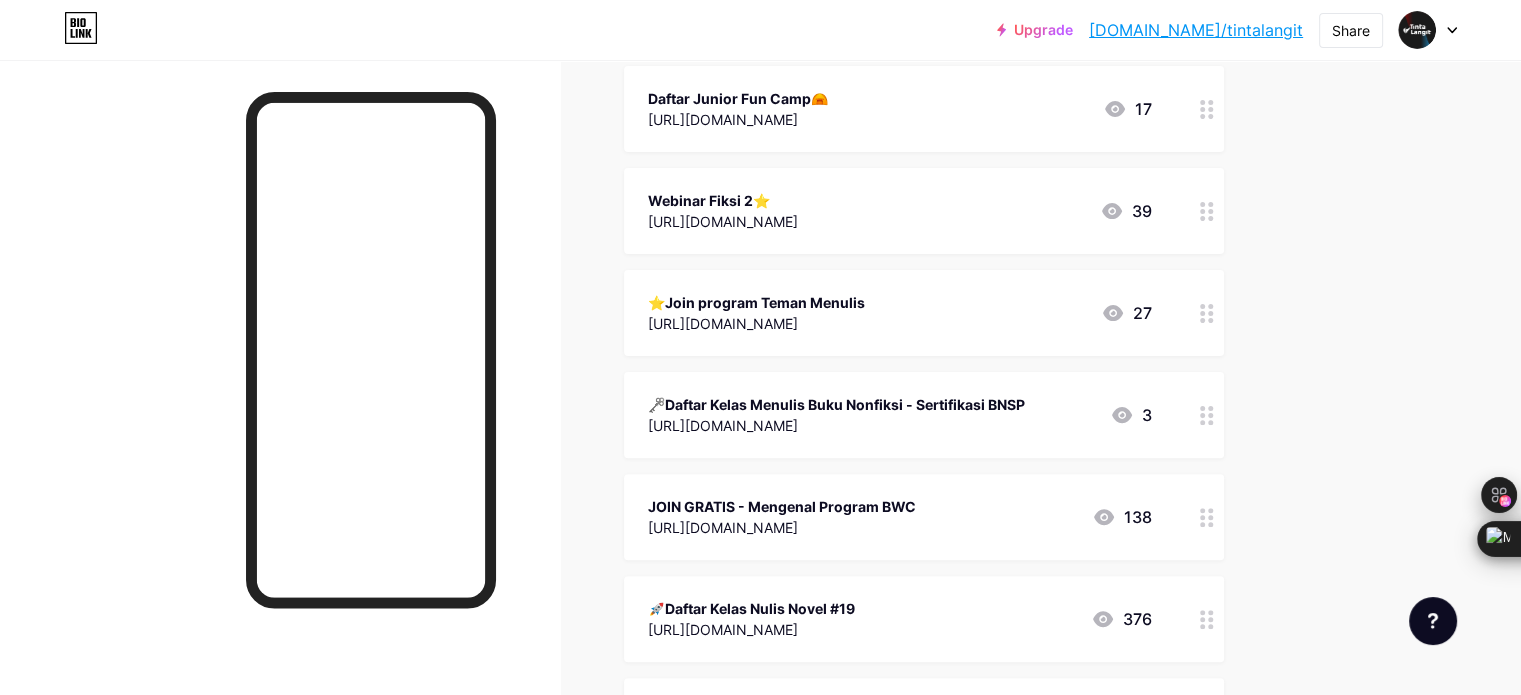 click on "JOIN GRATIS - Mengenal Program BWC" at bounding box center (782, 506) 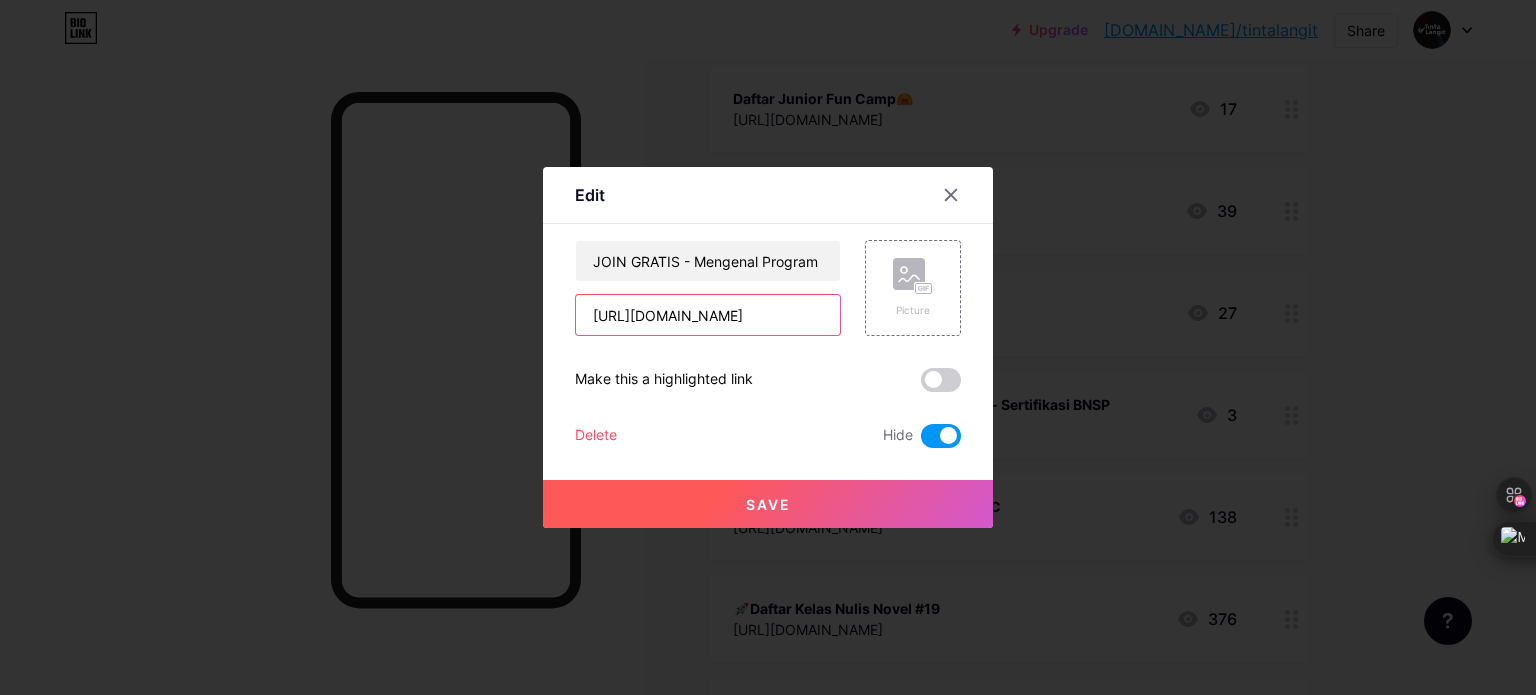 drag, startPoint x: 814, startPoint y: 308, endPoint x: 556, endPoint y: 324, distance: 258.49564 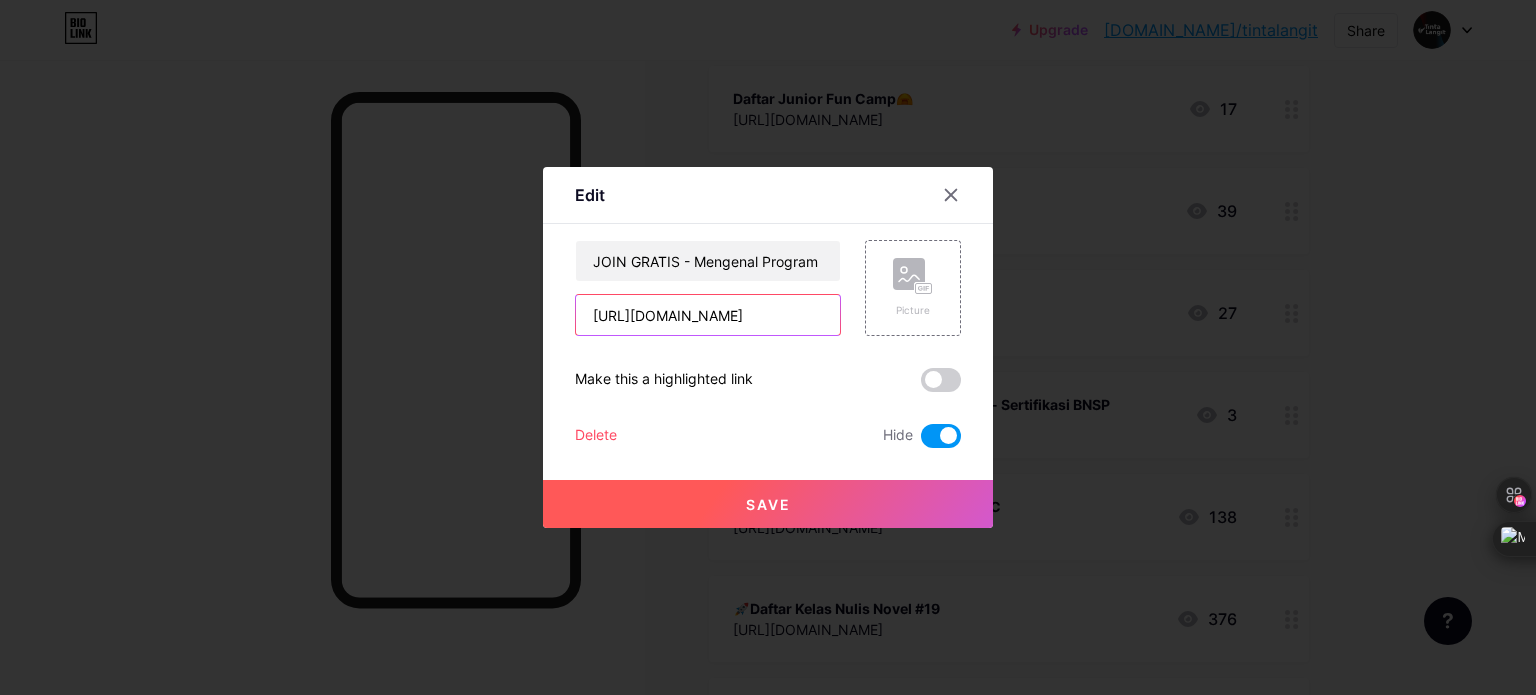 click on "Edit           Content
YouTube
Play YouTube video without leaving your page.
ADD
Vimeo
Play Vimeo video without leaving your page.
ADD
Tiktok
Grow your TikTok following
ADD
Tweet
Embed a tweet.
ADD
Reddit
Showcase your Reddit profile
ADD
Spotify
Embed Spotify to play the preview of a track.
ADD
Twitch
Play Twitch video without leaving your page.
ADD
SoundCloud" at bounding box center [768, 347] 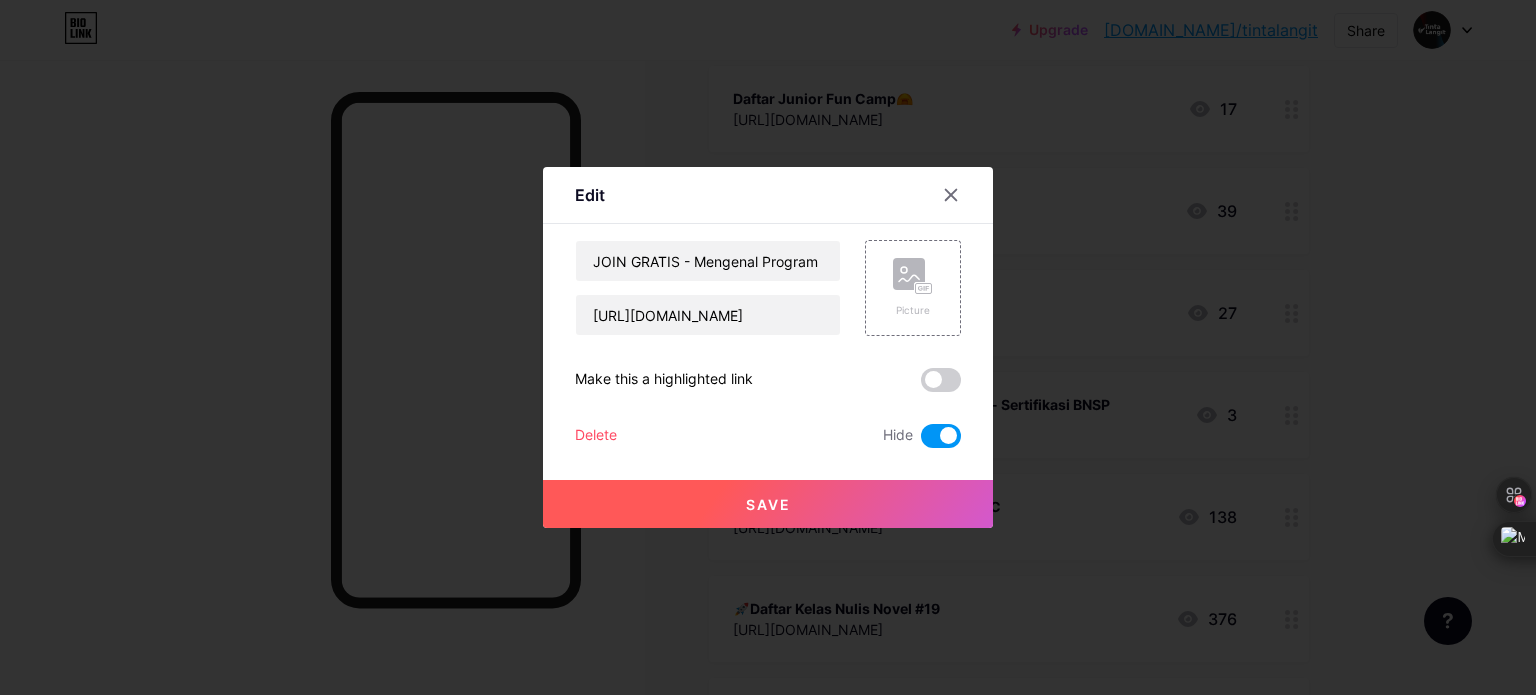 click at bounding box center [768, 347] 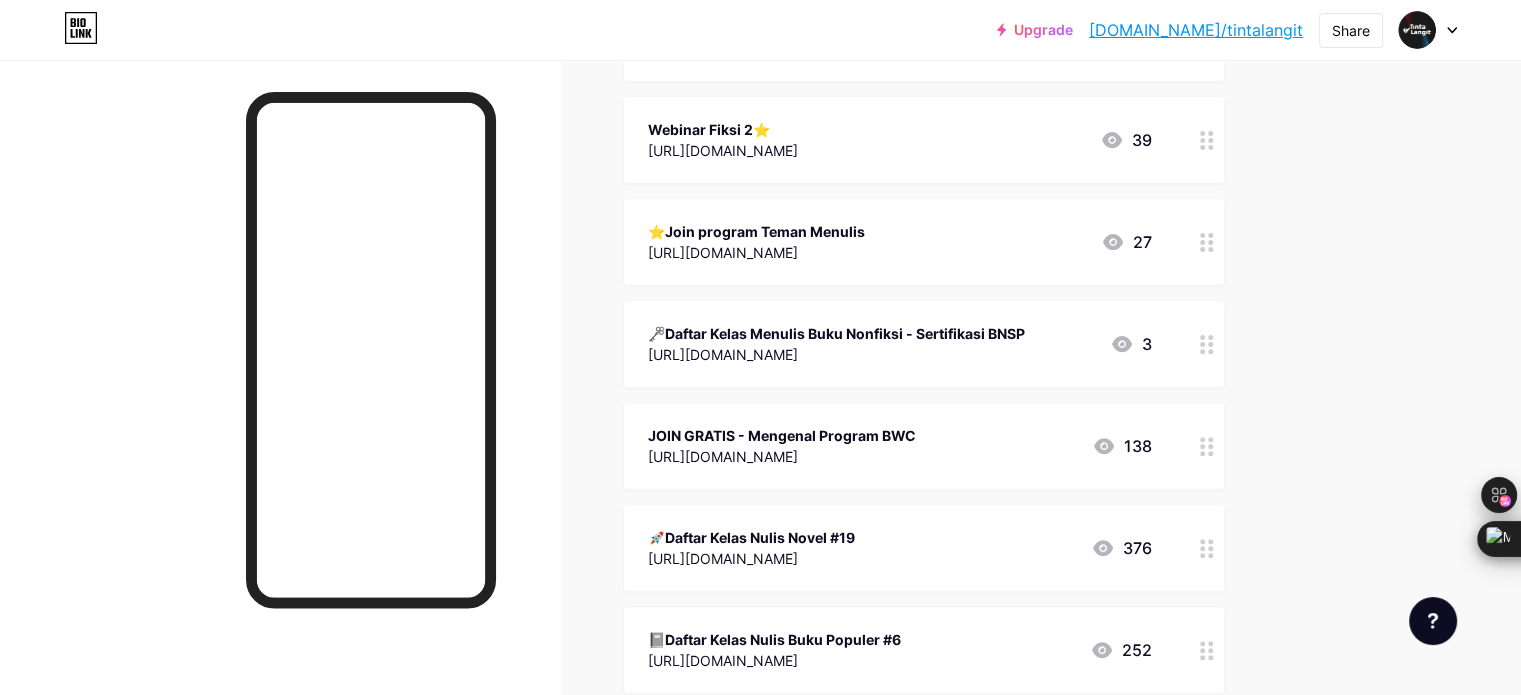 scroll, scrollTop: 800, scrollLeft: 0, axis: vertical 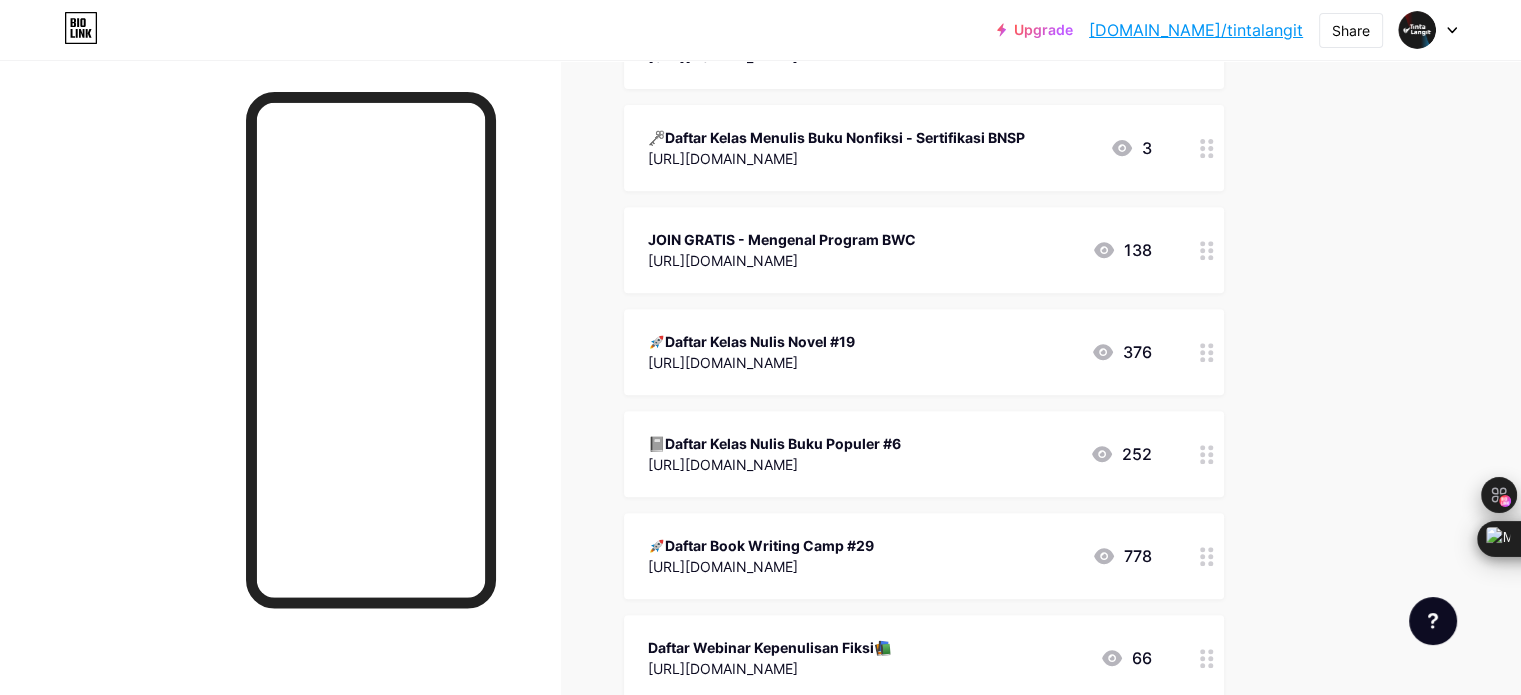 click on "🚀Daftar Book Writing Camp #29" at bounding box center [761, 545] 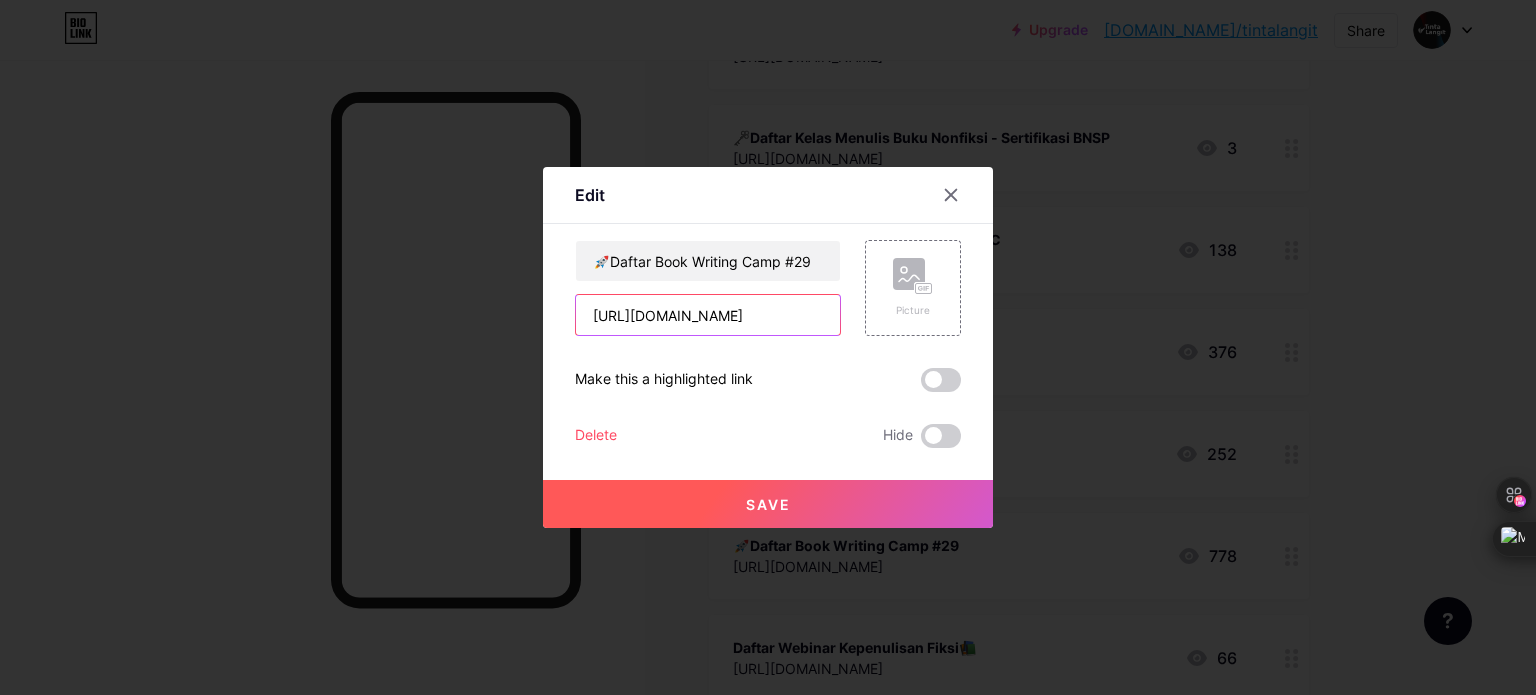click on "https://bwc.tintalangit.id/bwc-b-1?utm_source=organic&utm_medium=instagram&utm_campaign=bio" at bounding box center (708, 315) 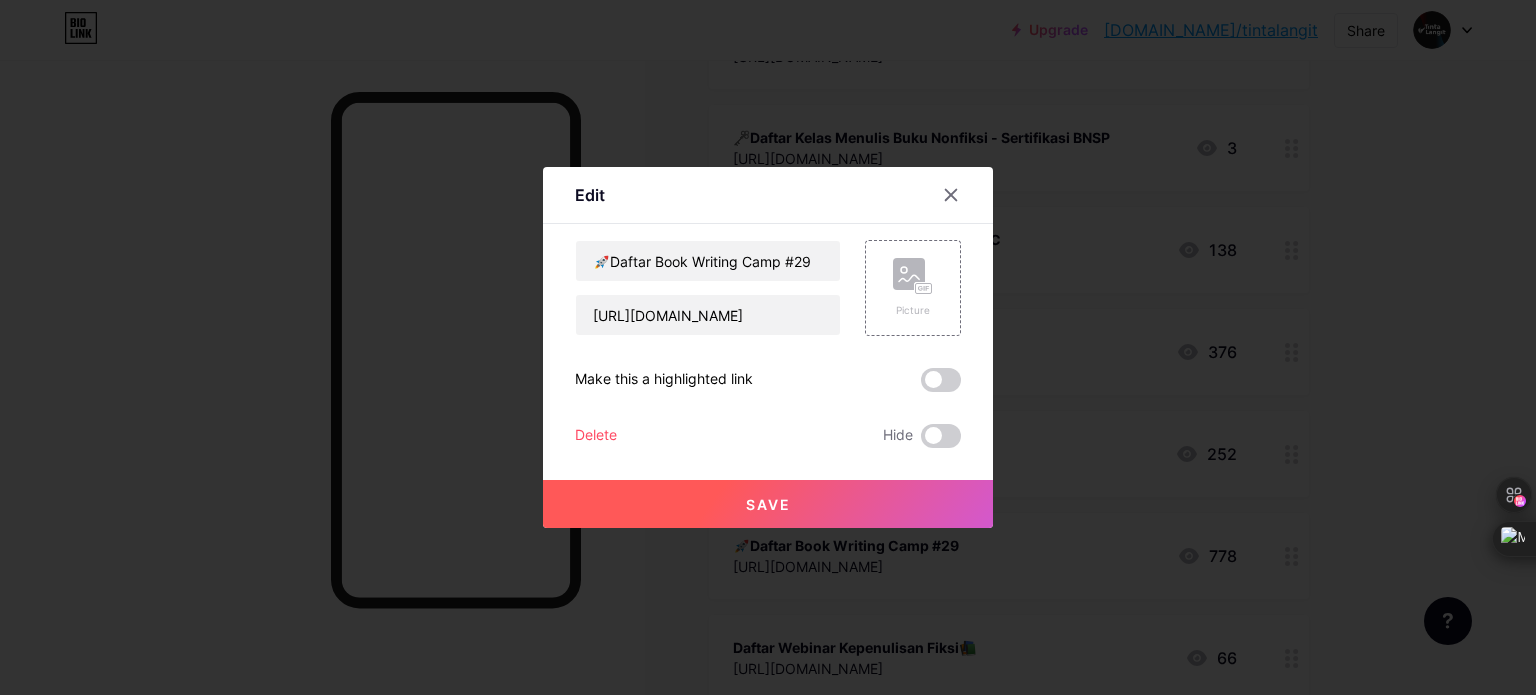 click at bounding box center [768, 347] 